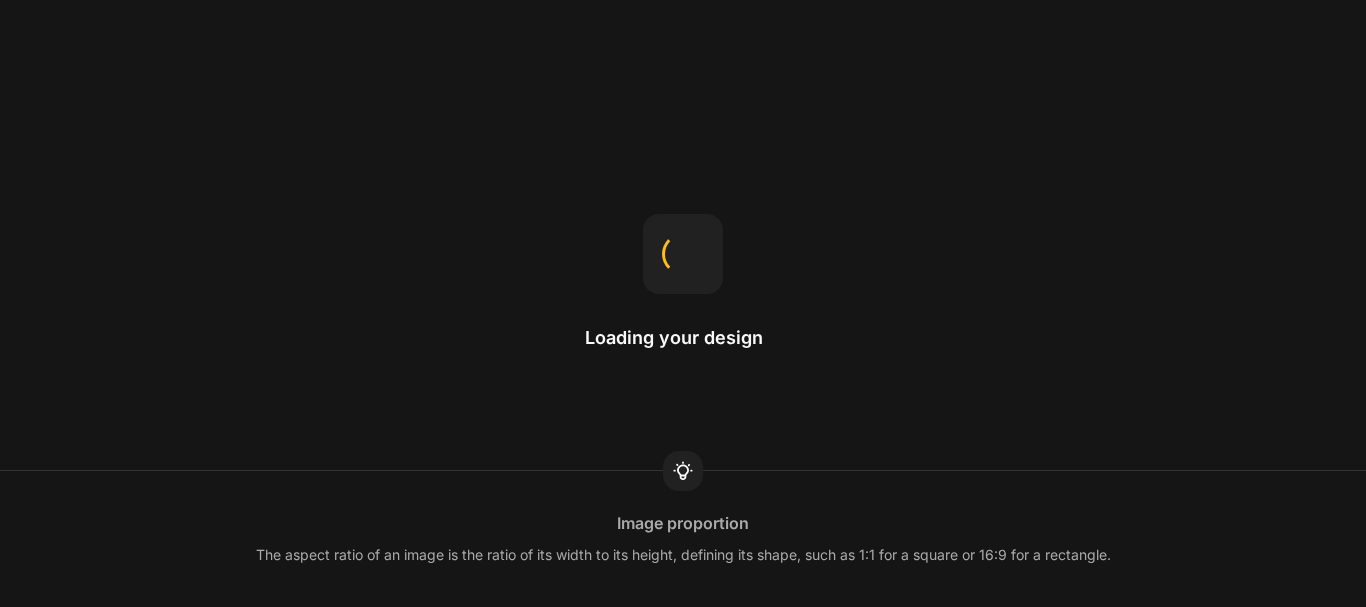 scroll, scrollTop: 0, scrollLeft: 0, axis: both 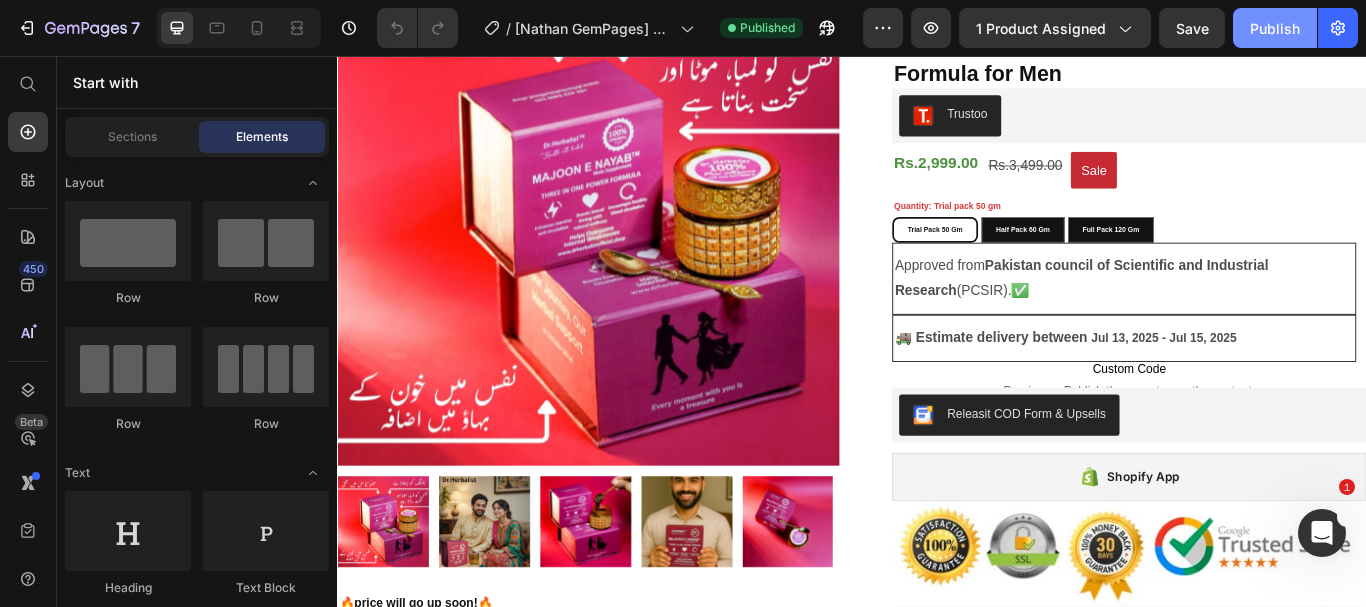 click on "Publish" at bounding box center [1275, 28] 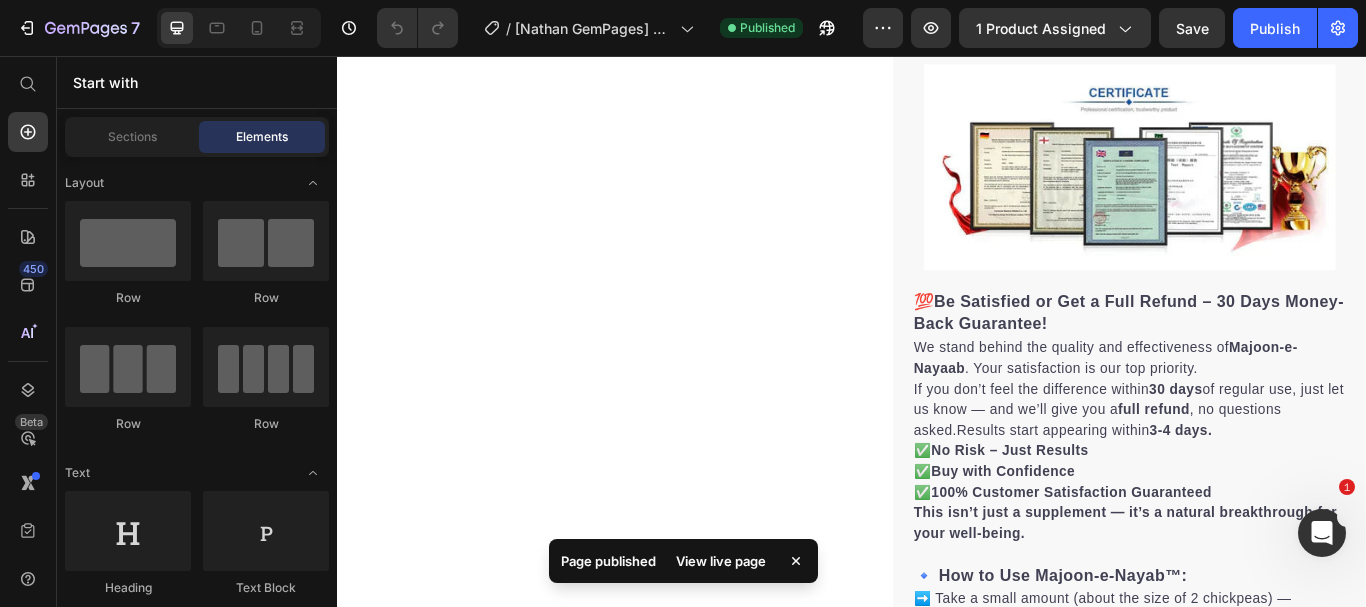 scroll, scrollTop: 6171, scrollLeft: 0, axis: vertical 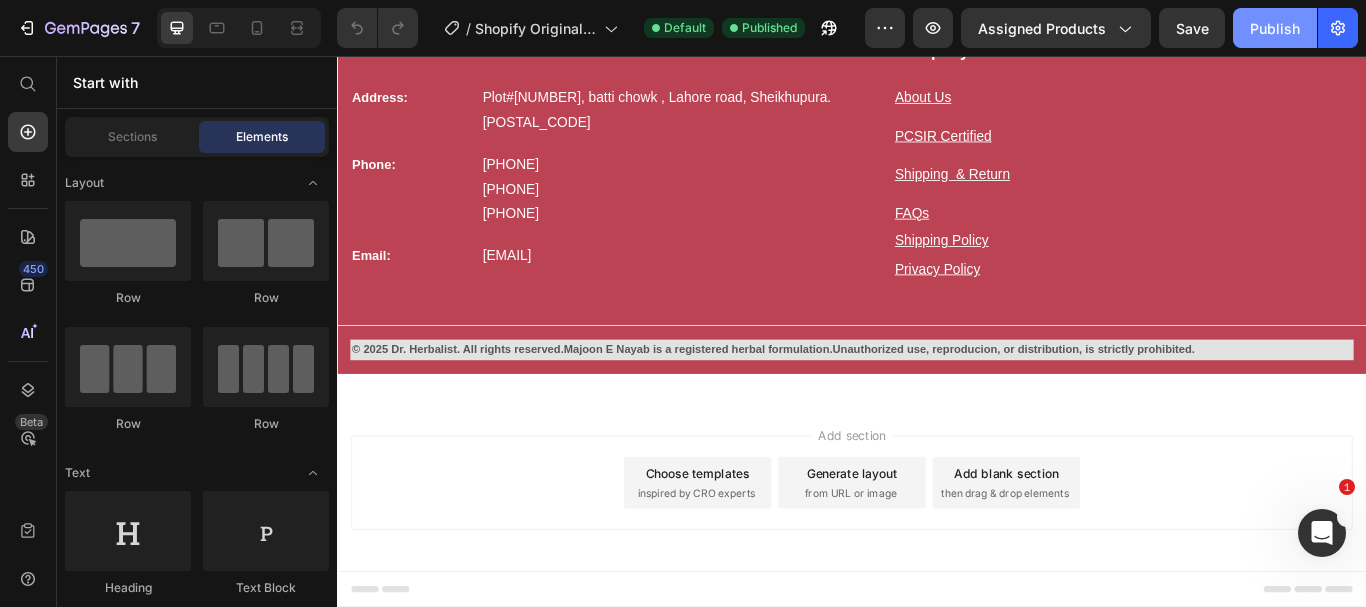 click on "Publish" at bounding box center (1275, 28) 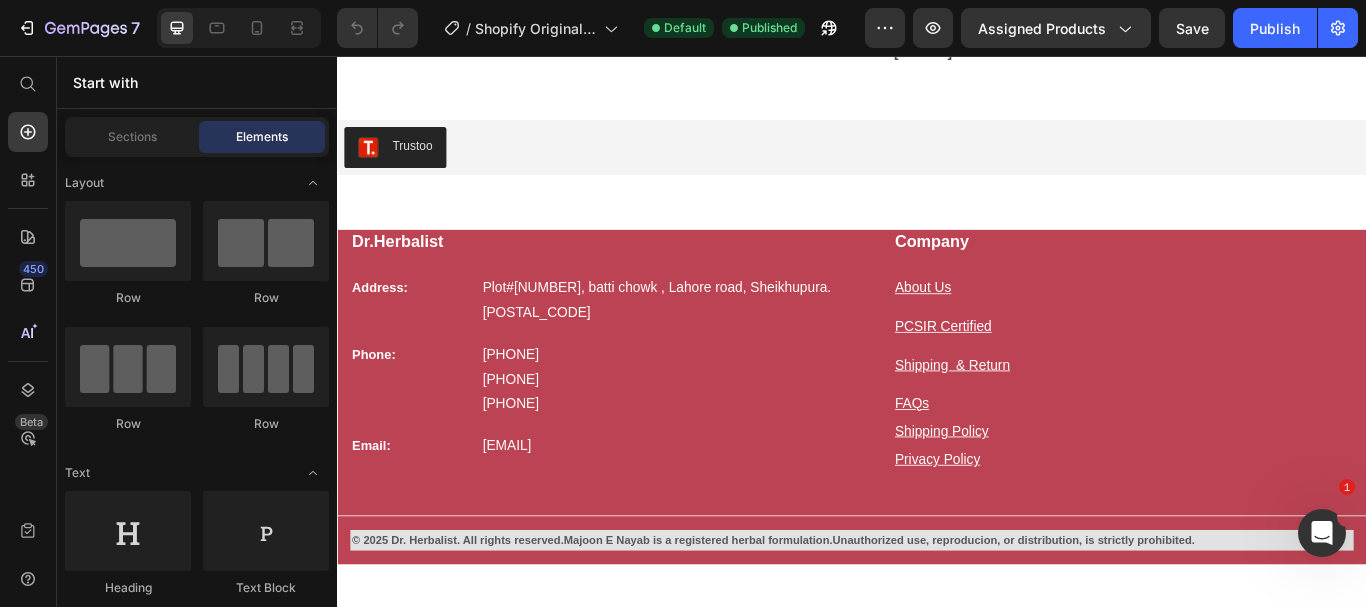 scroll, scrollTop: 6271, scrollLeft: 0, axis: vertical 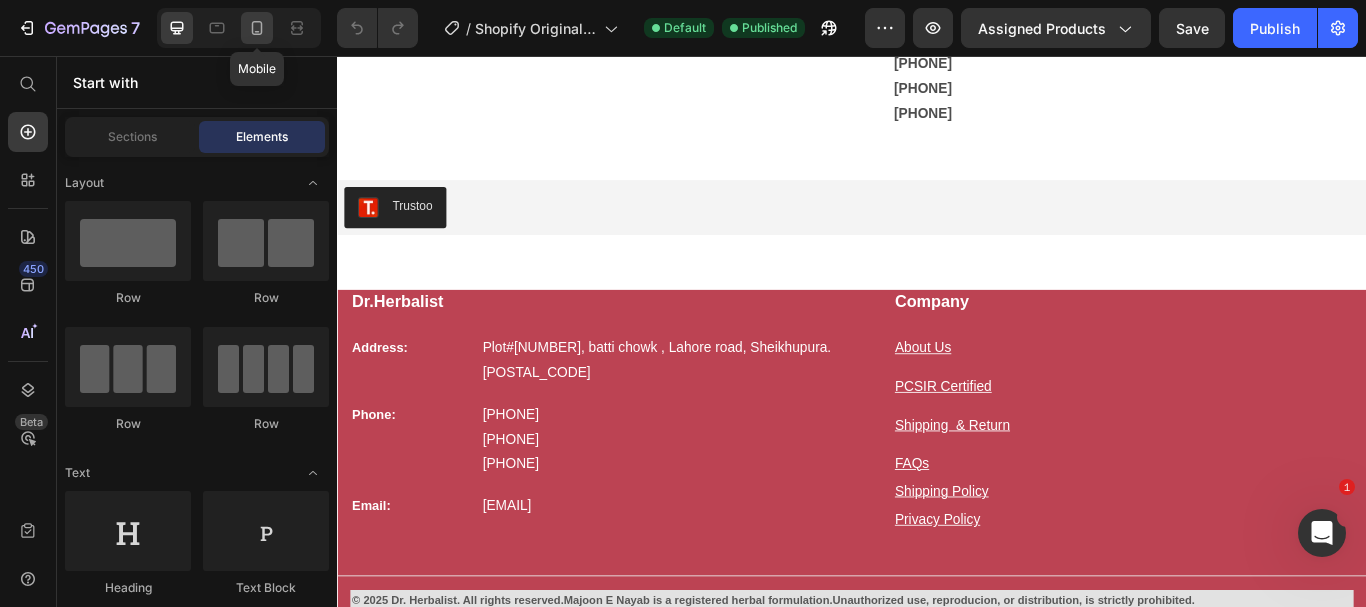 click 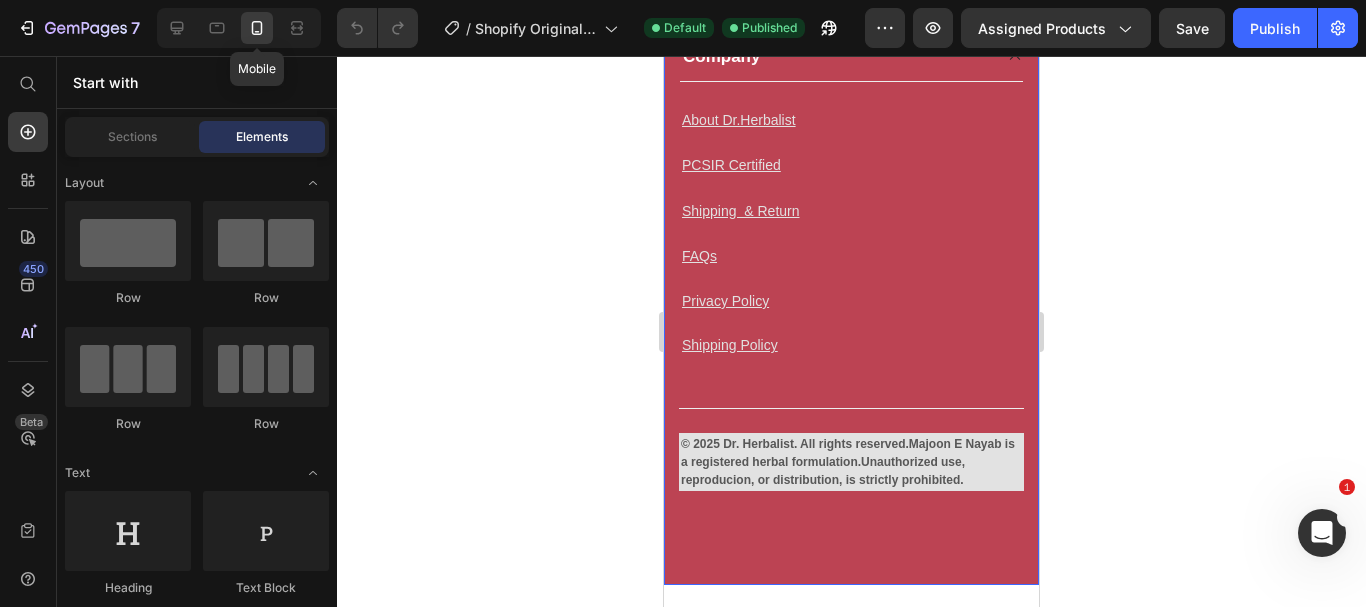 scroll, scrollTop: 6251, scrollLeft: 0, axis: vertical 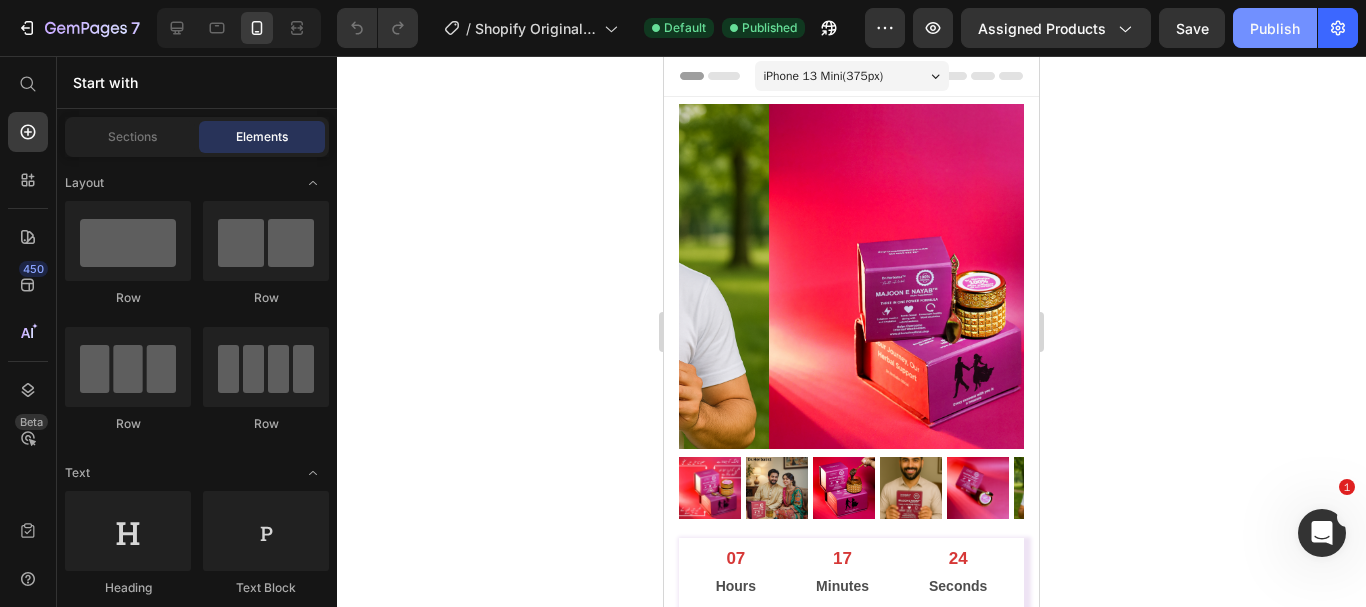 click on "Publish" at bounding box center (1275, 28) 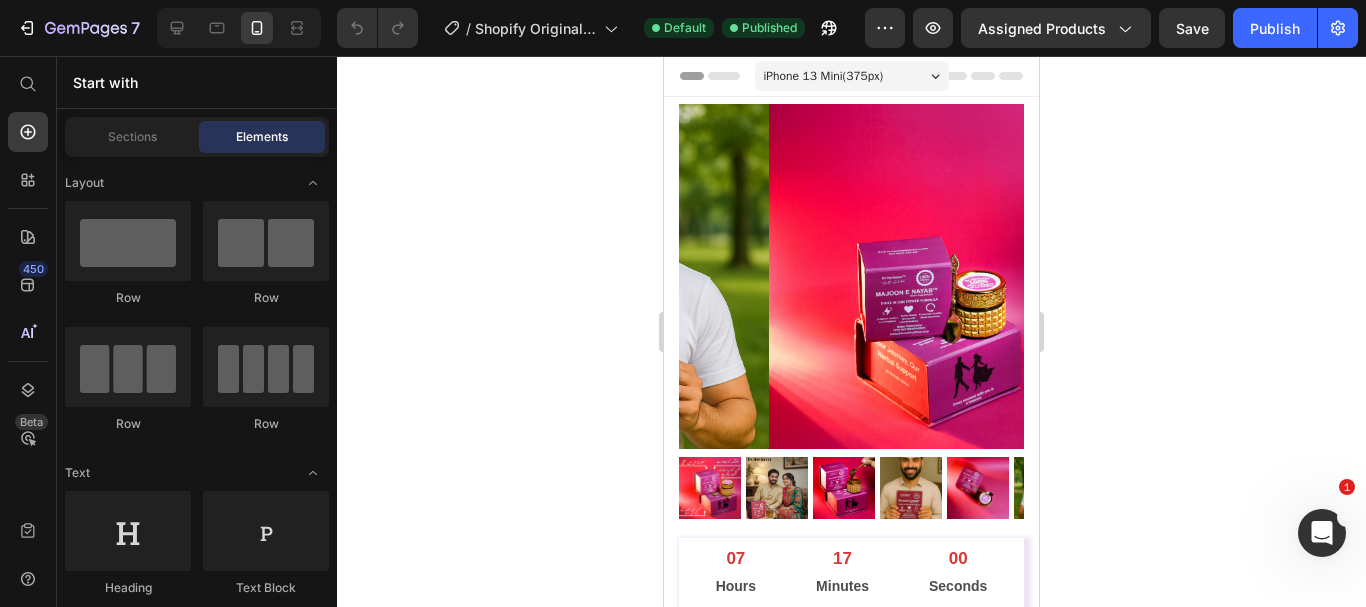 click 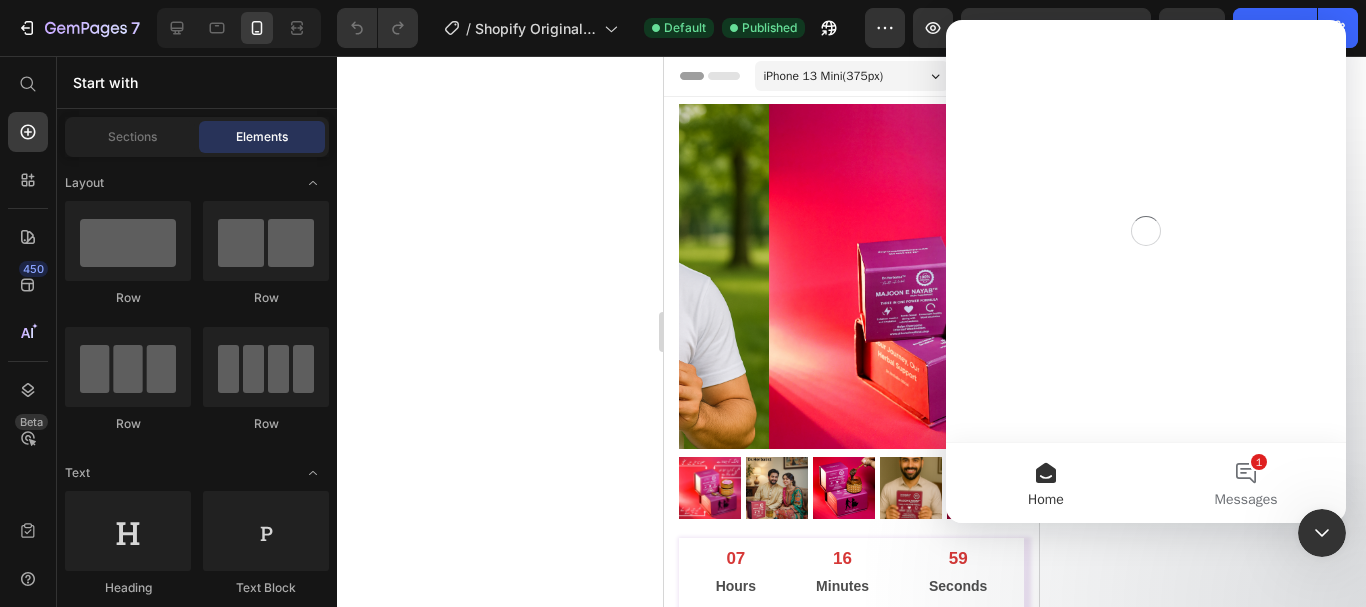 scroll, scrollTop: 0, scrollLeft: 0, axis: both 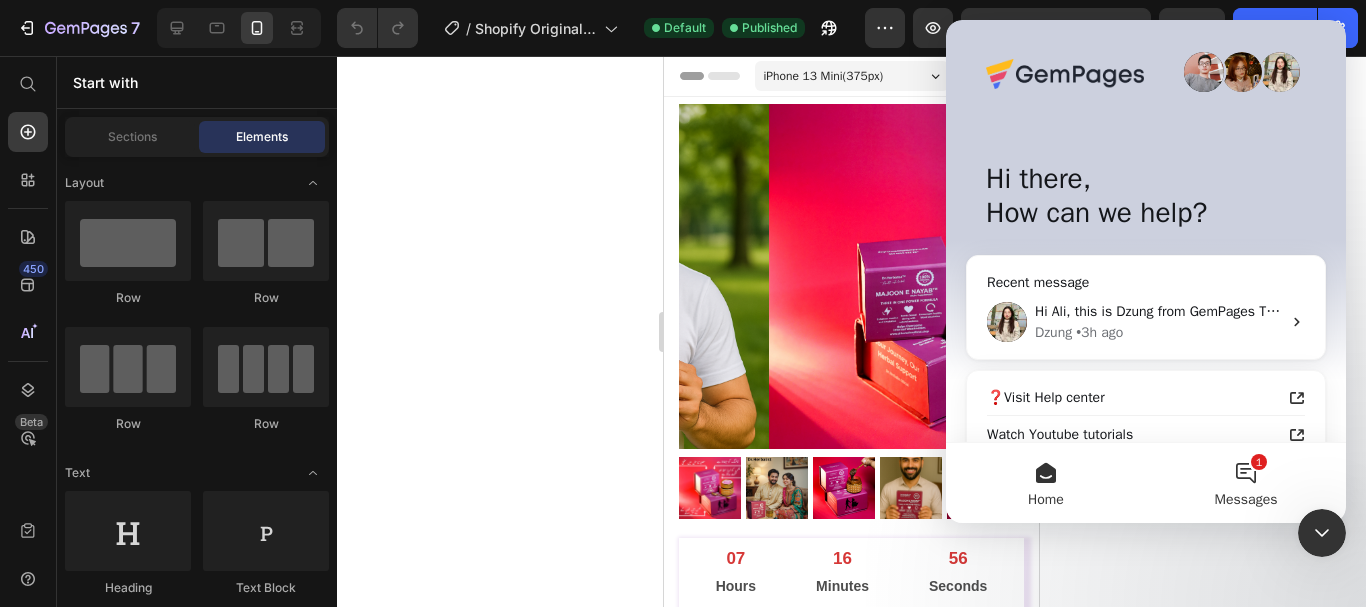 click on "Dzung •  3h ago" at bounding box center (1158, 332) 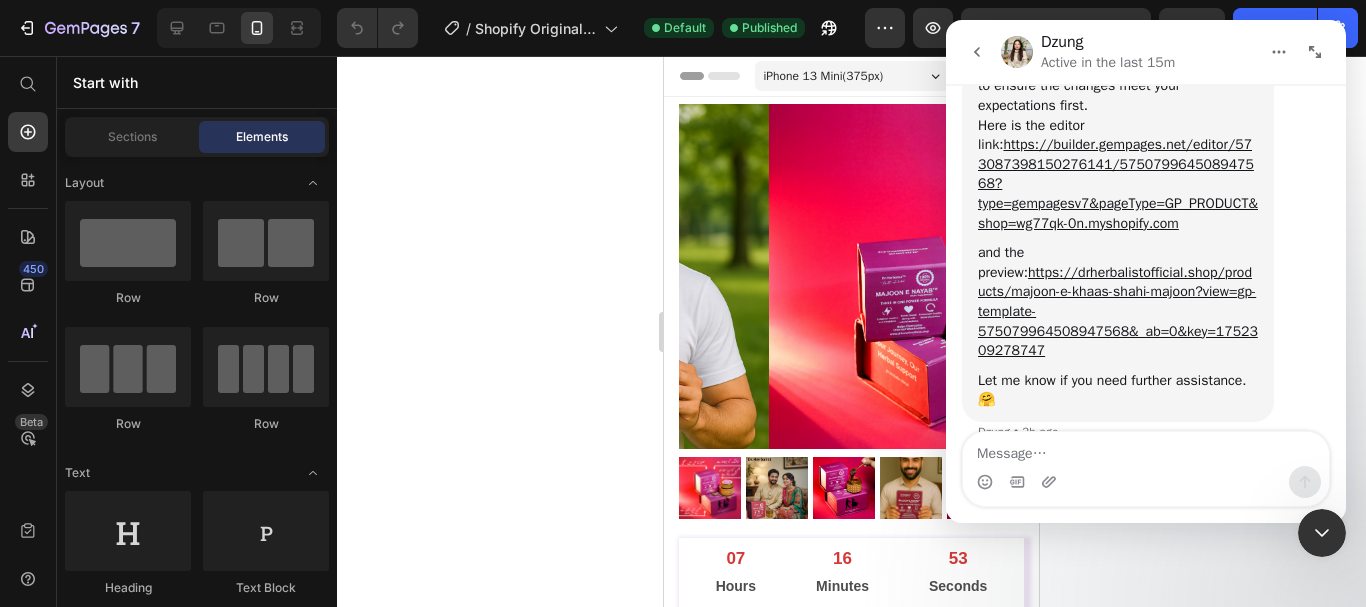 scroll, scrollTop: 7324, scrollLeft: 0, axis: vertical 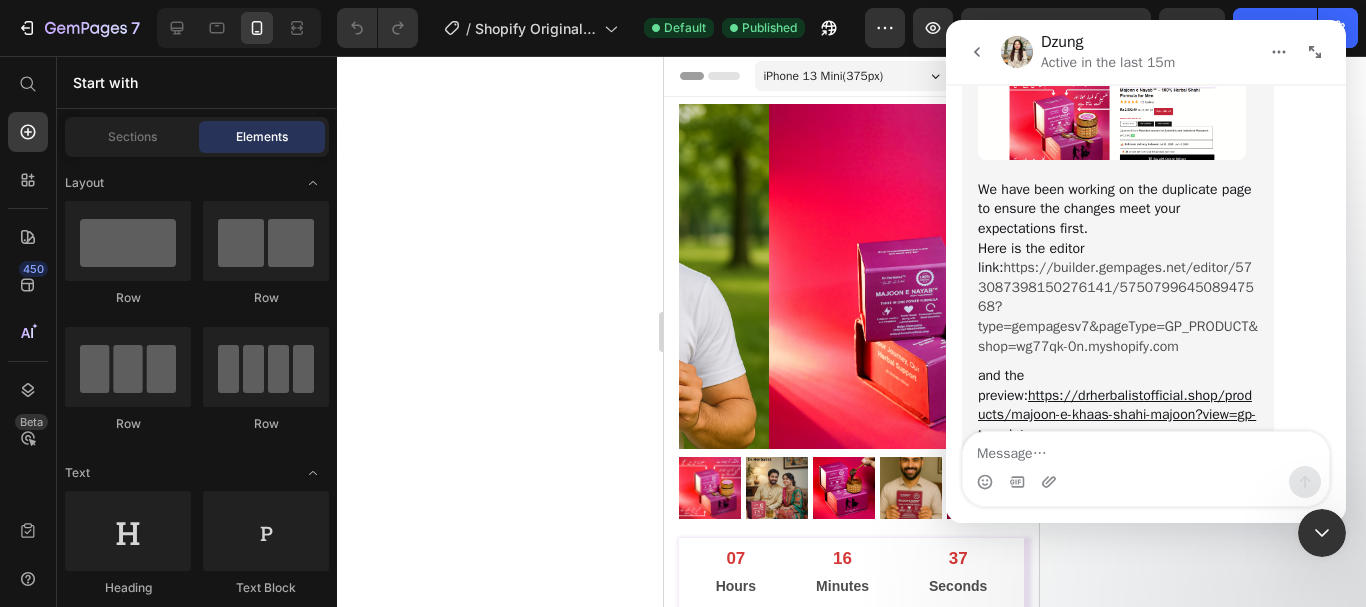 click on "https://builder.gempages.net/editor/573087398150276141/575079964508947568?type=gempagesv7&pageType=GP_PRODUCT&shop=wg77qk-0n.myshopify.com" at bounding box center [1118, 306] 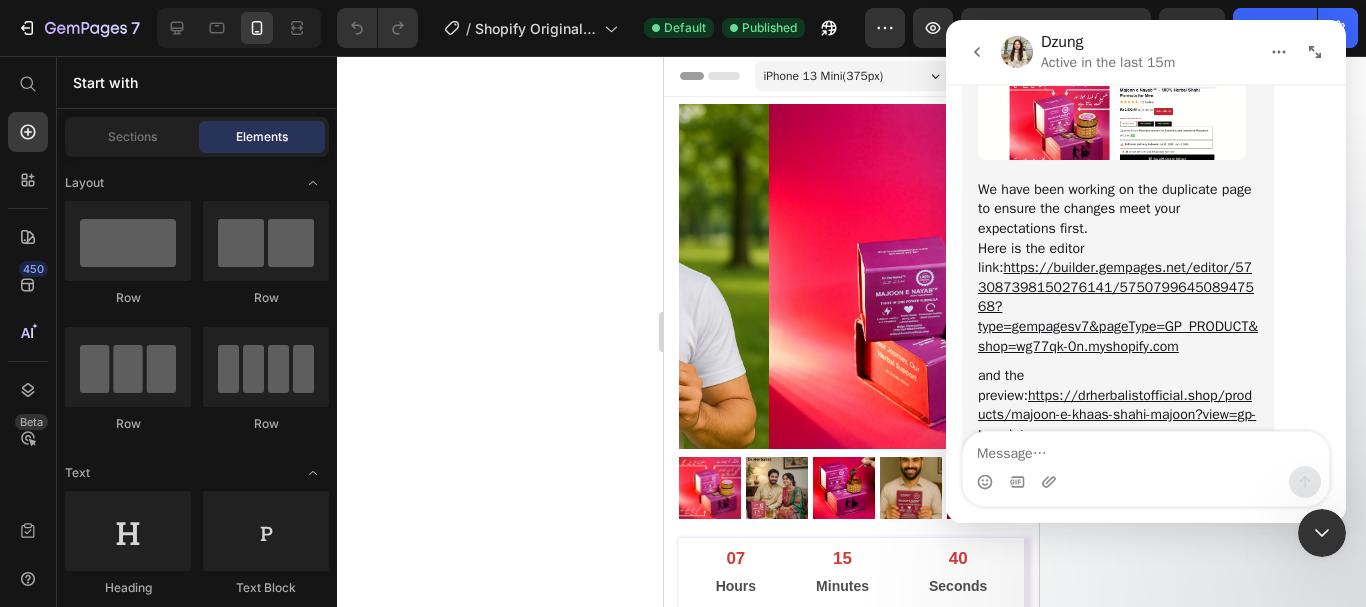 click at bounding box center [1146, 469] 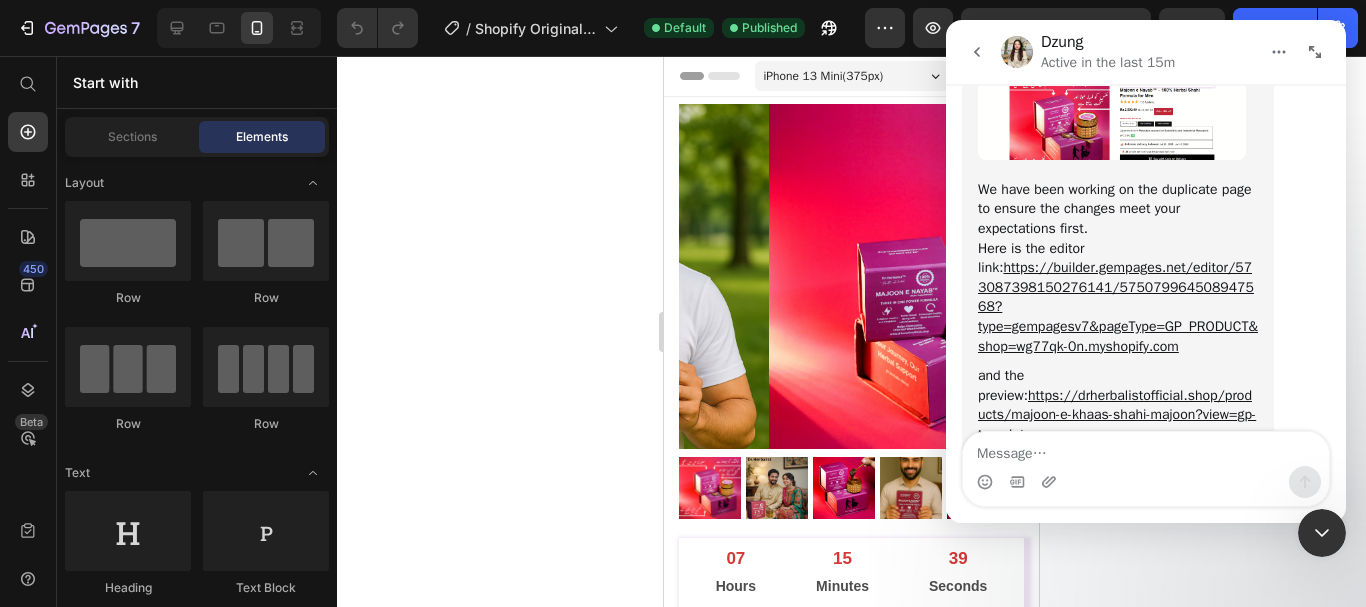 click at bounding box center (1146, 469) 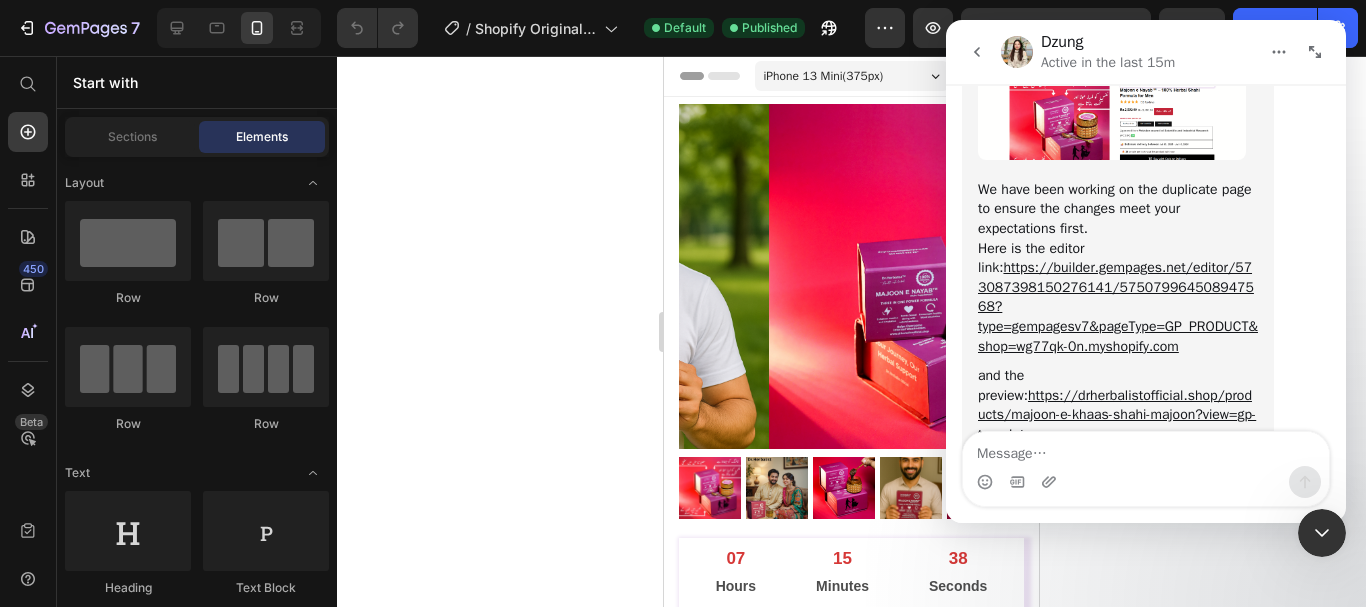 scroll, scrollTop: 7324, scrollLeft: 0, axis: vertical 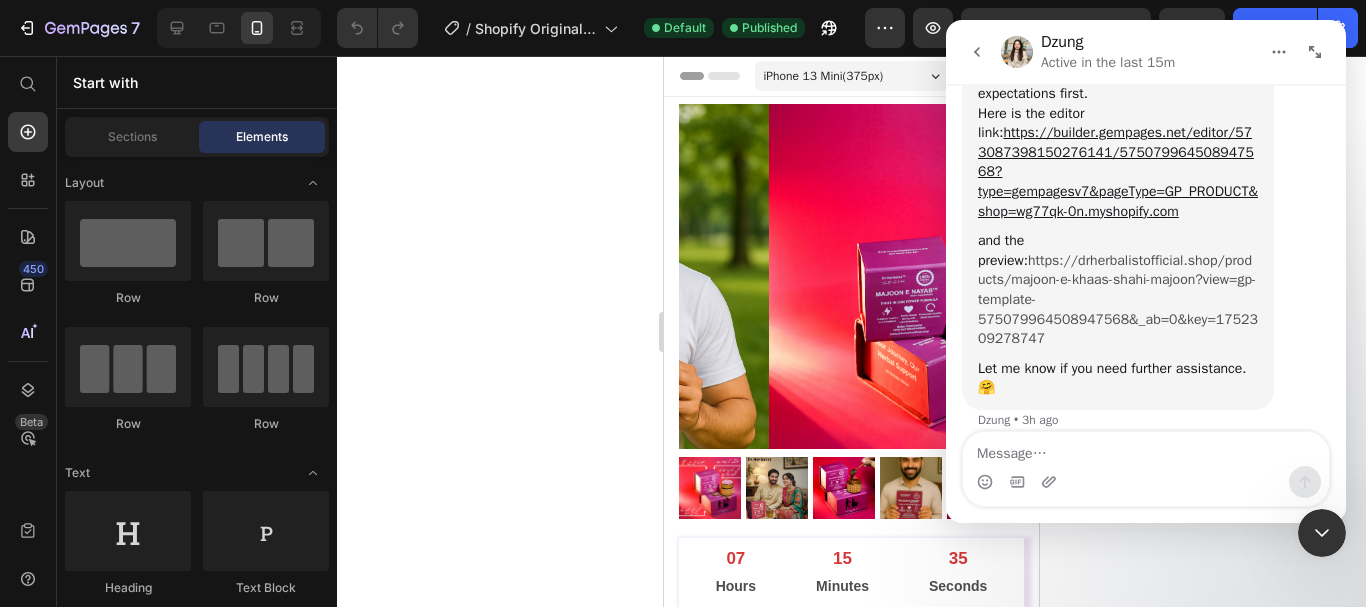 click on "https://drherbalistofficial.shop/products/majoon-e-khaas-shahi-majoon?view=gp-template-575079964508947568&_ab=0&key=1752309278747" at bounding box center [1118, 299] 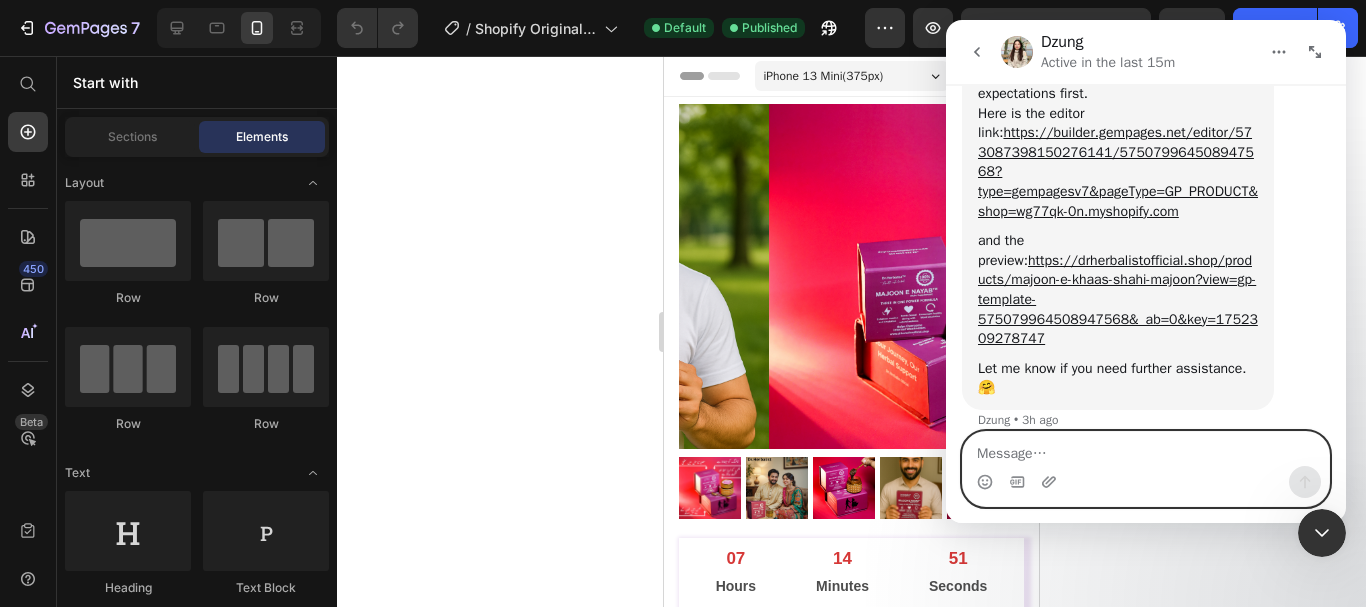 click at bounding box center [1146, 449] 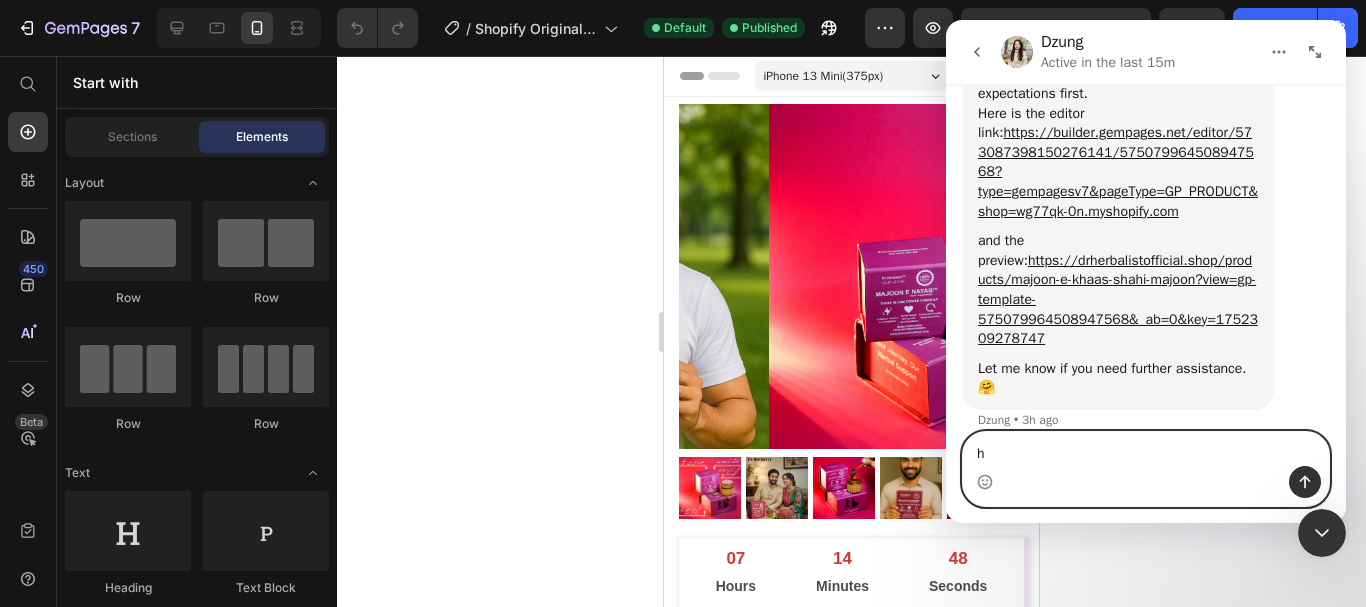 type on "hi" 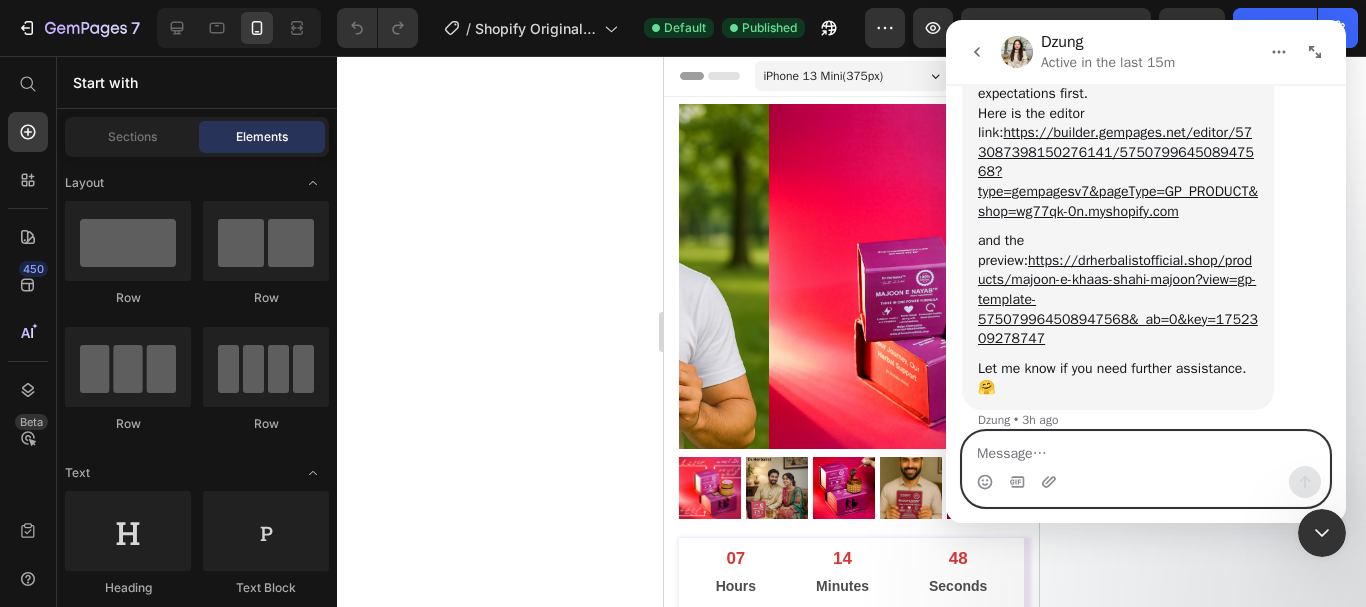 scroll, scrollTop: 7384, scrollLeft: 0, axis: vertical 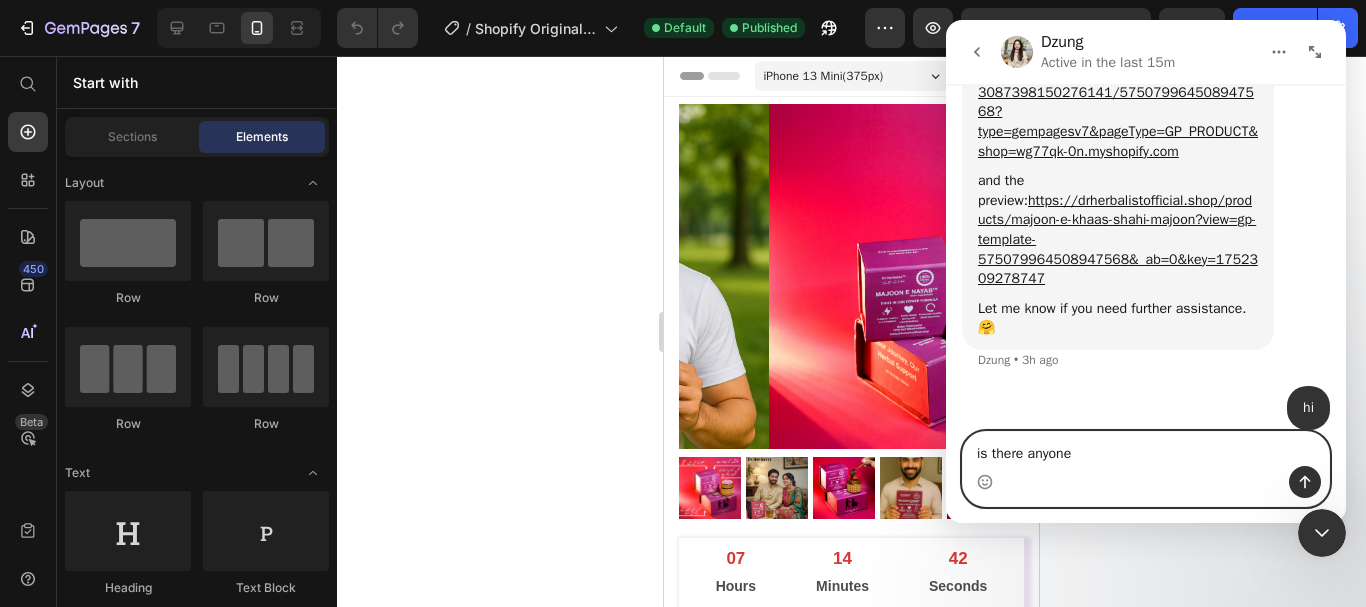 type on "is there anyone?" 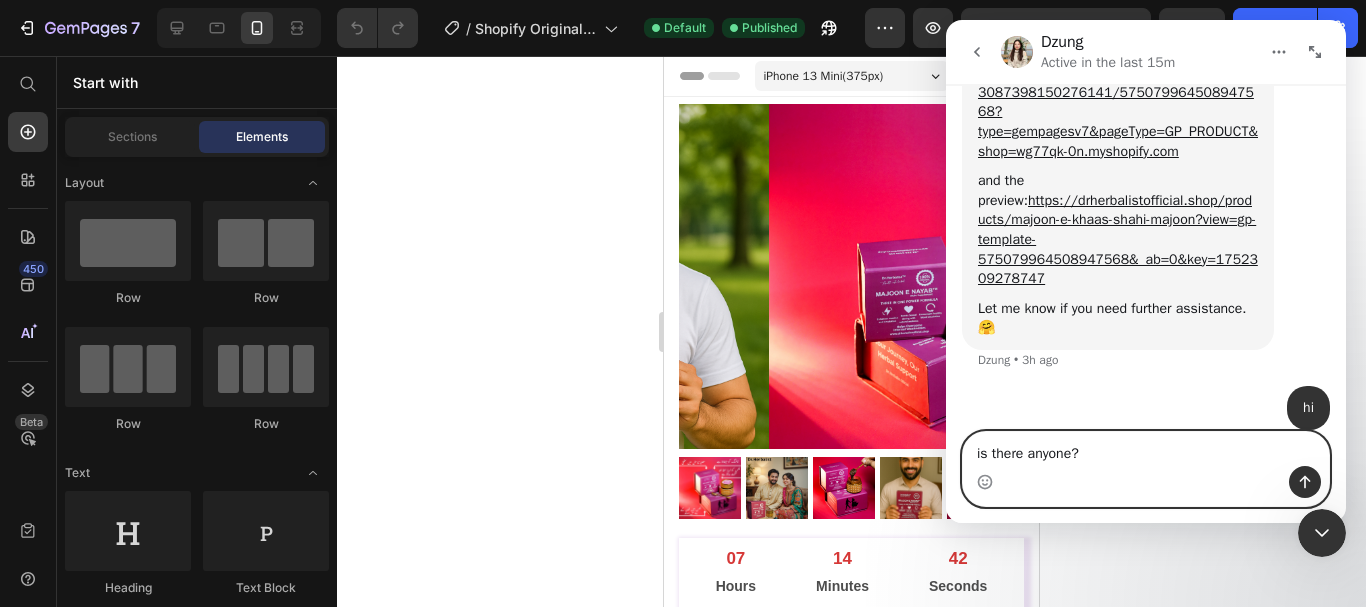 type 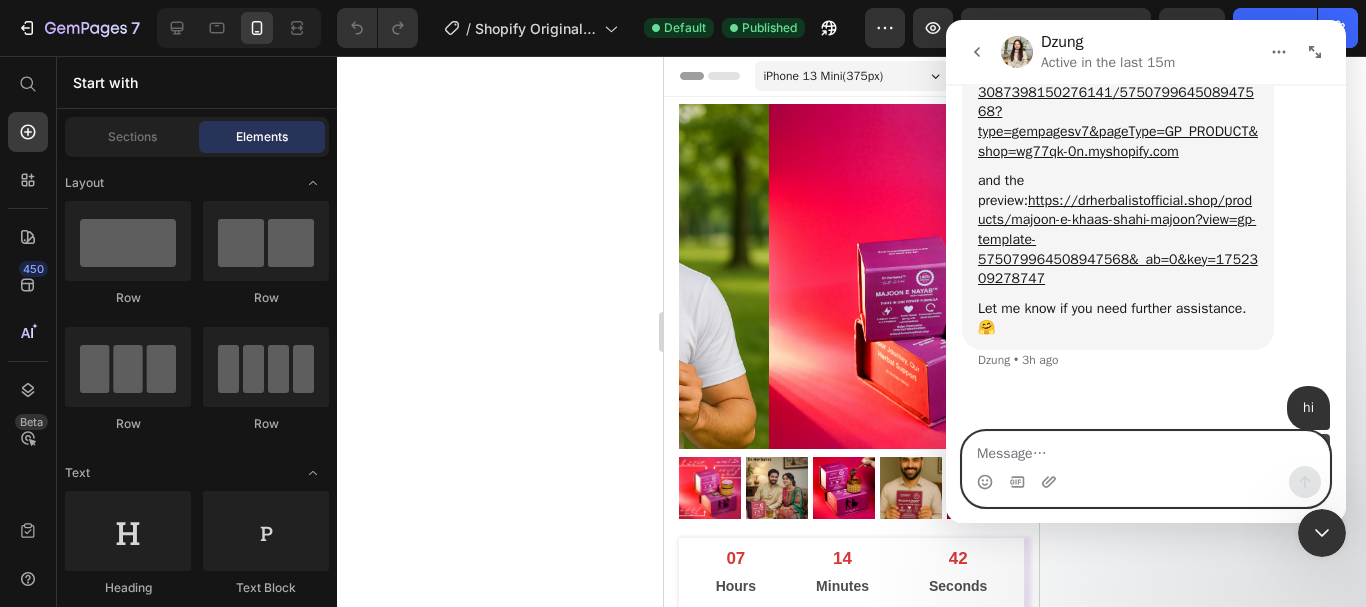 scroll, scrollTop: 7430, scrollLeft: 0, axis: vertical 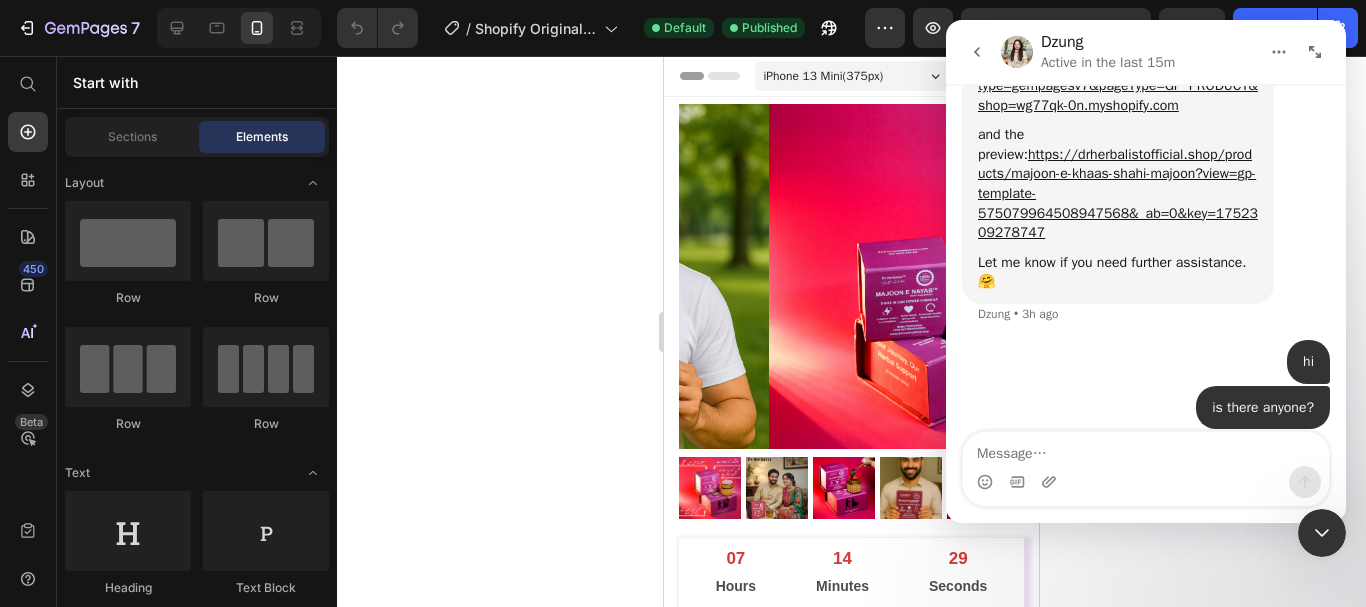 click 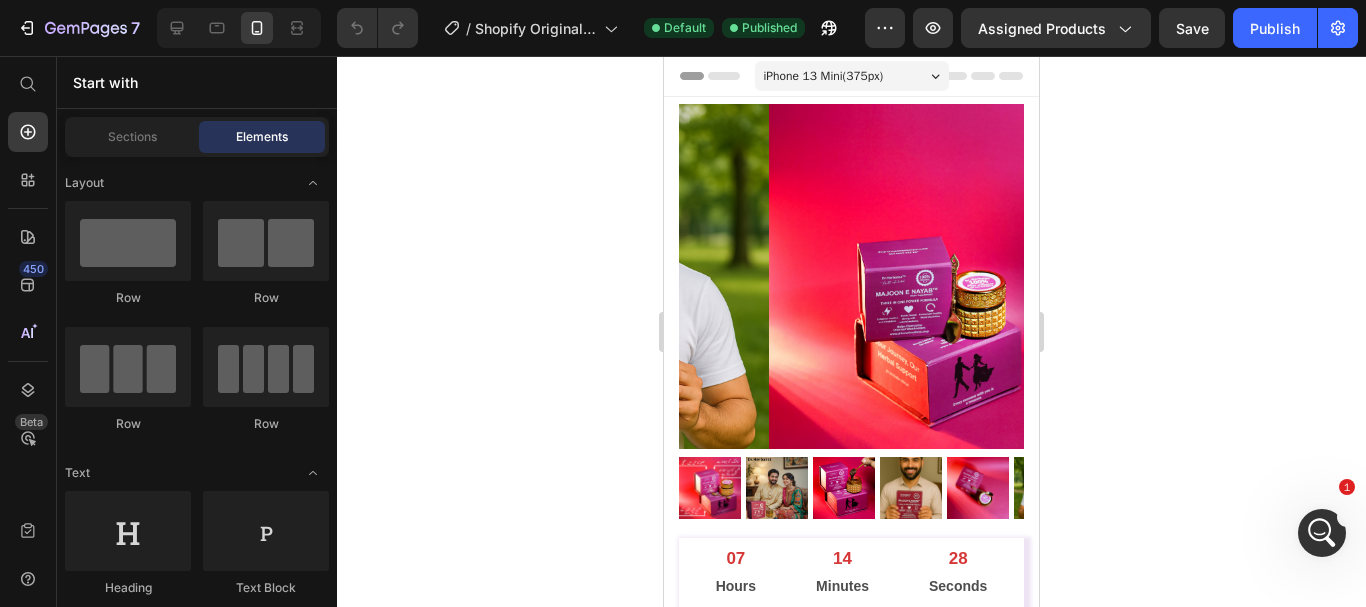 scroll, scrollTop: 0, scrollLeft: 0, axis: both 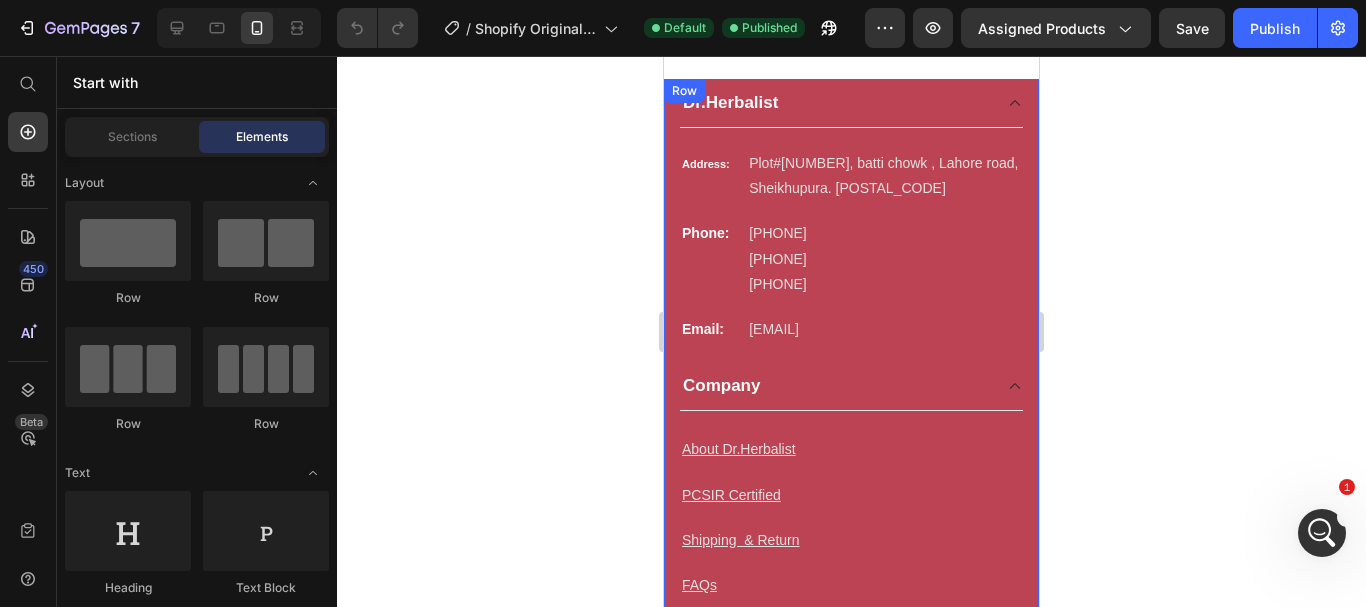 click on "Dr.Herbalist Heading Address: Text block Plot#62, batti chowk , Lahore road, Sheikhupura. 39350 Text block Row Phone: Text block 0333-0279995 0333-5400525 0331-4925250 Text block Row Email: Text block info@drherbalistofficial.com Text block Row Company Heading About Us Text block PCSIR Certified Text block Shipping  & Return Text block FAQs Text block Shipping Policy Text block Privacy Policy Text block Row Row
Dr.Herbalist Address: Text block Plot#62, batti chowk , Lahore road, Sheikhupura. 39350 Text block Row Phone: Text block 0333-0279995 0333-5400525 0331-4925250 Text block Row Email: Text block info@drherbalistofficial.com Text block Row
Company About Dr.Herbalist Text block PCSIR Certified Text block Shipping  & Return Text block FAQs Text block Privacy Policy Text block Shipping Policy Text block Accordion                Title Line Row Text block Row Row" at bounding box center [851, 497] 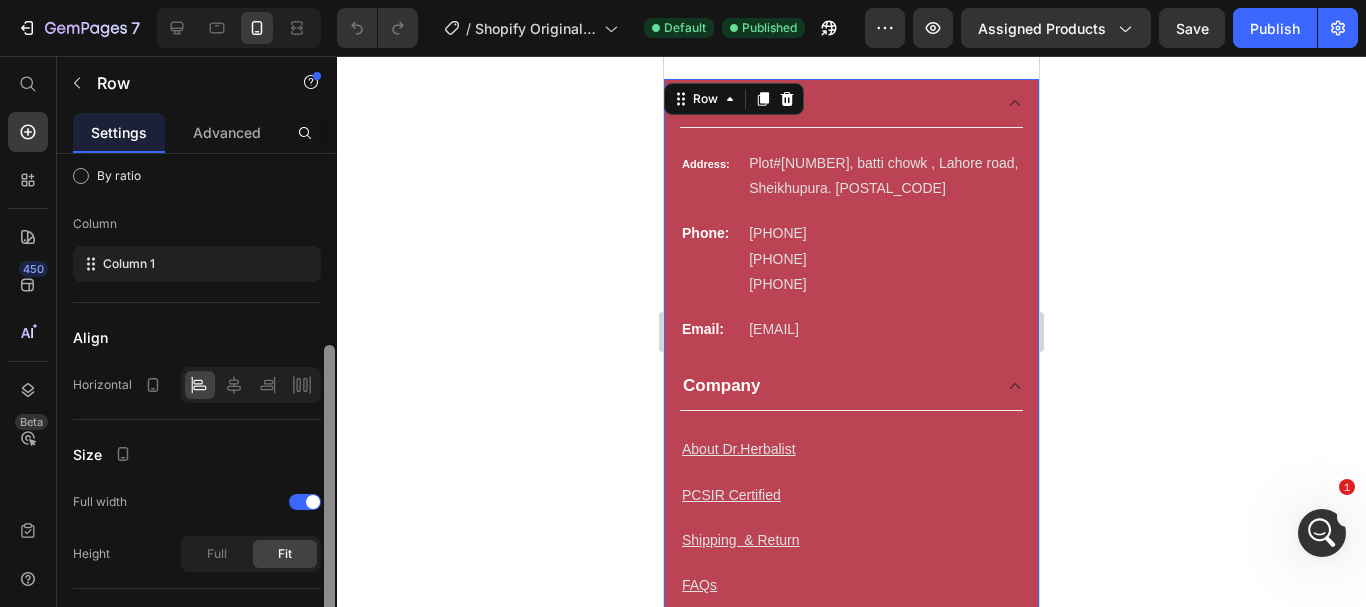 scroll, scrollTop: 282, scrollLeft: 0, axis: vertical 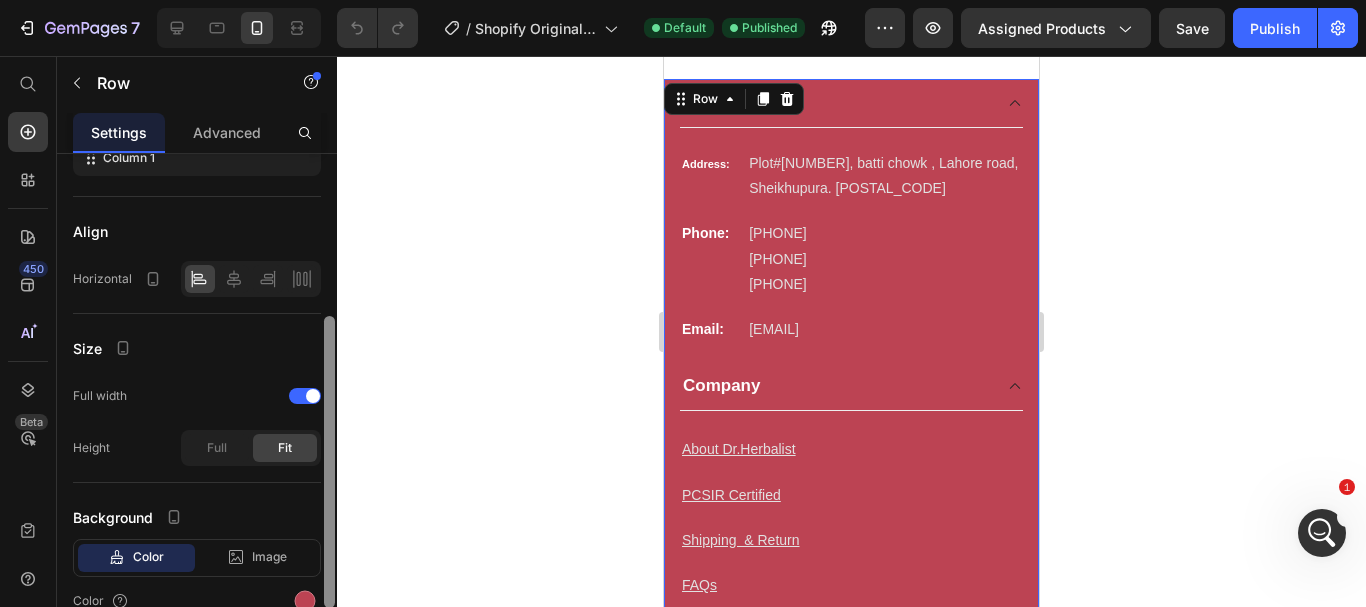 drag, startPoint x: 328, startPoint y: 224, endPoint x: 340, endPoint y: 386, distance: 162.44383 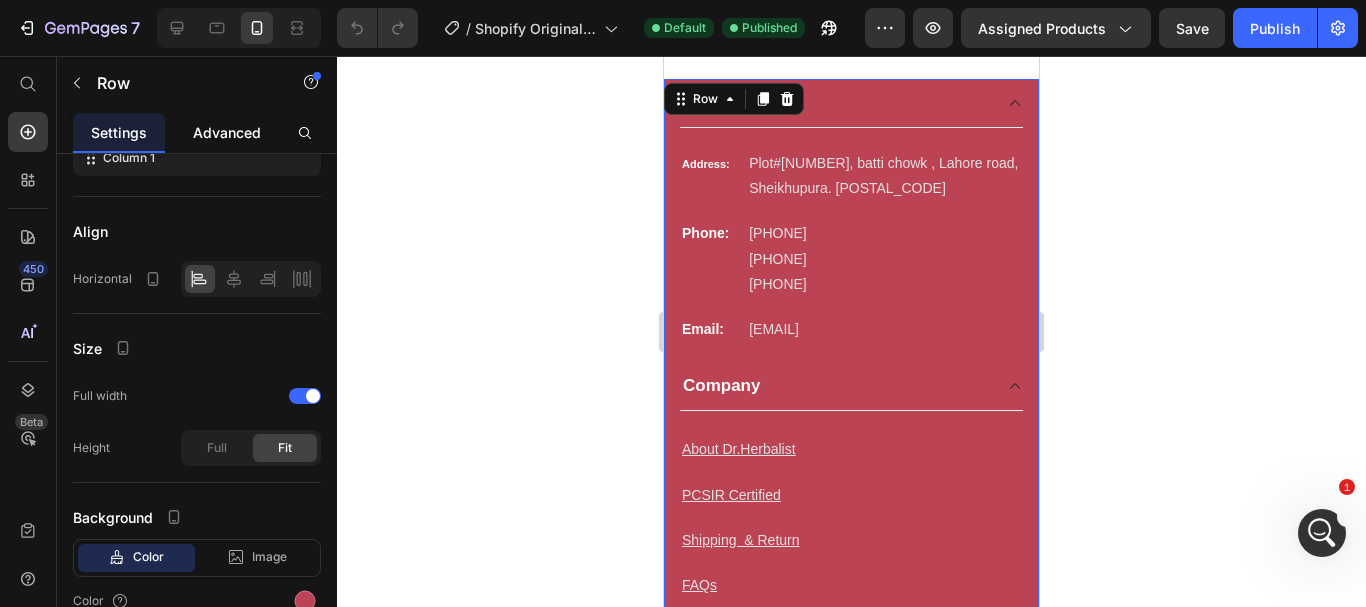 click on "Advanced" at bounding box center (227, 132) 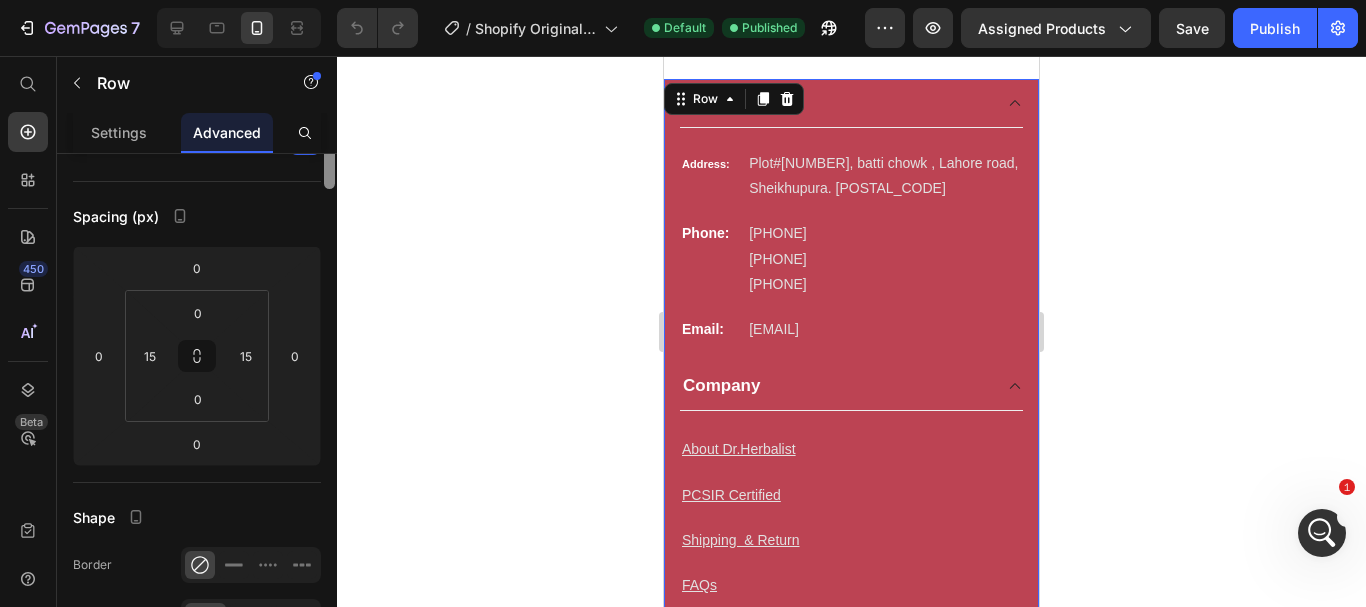 scroll, scrollTop: 0, scrollLeft: 0, axis: both 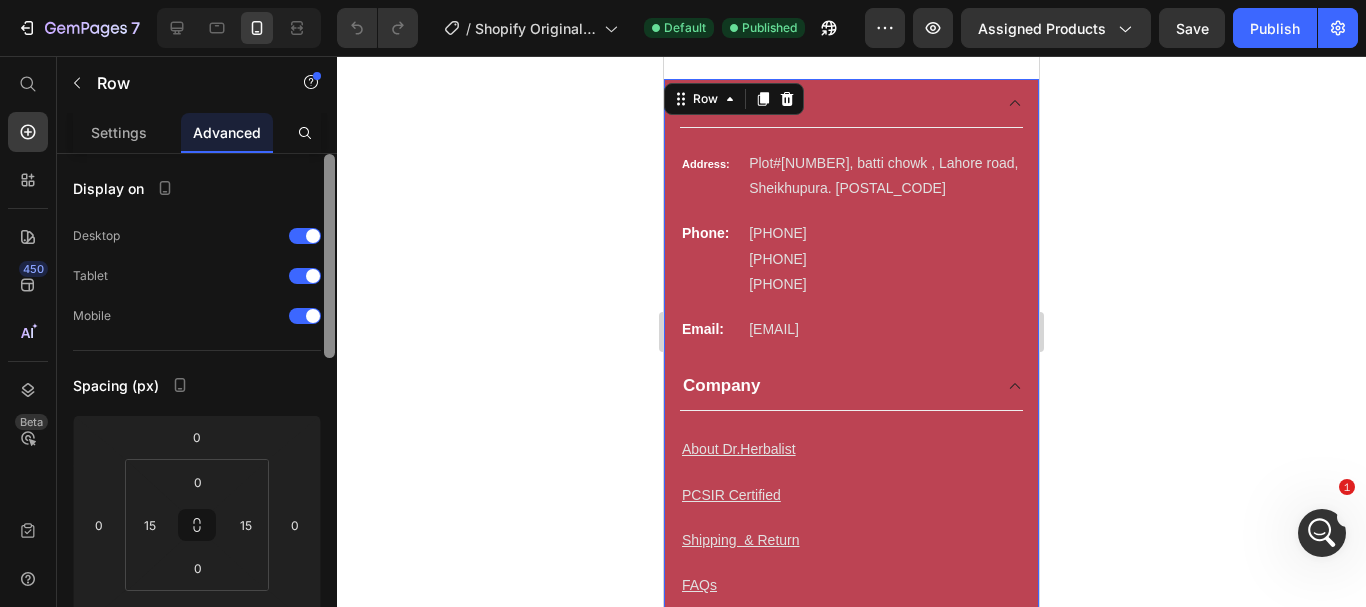 drag, startPoint x: 327, startPoint y: 198, endPoint x: 339, endPoint y: 110, distance: 88.814415 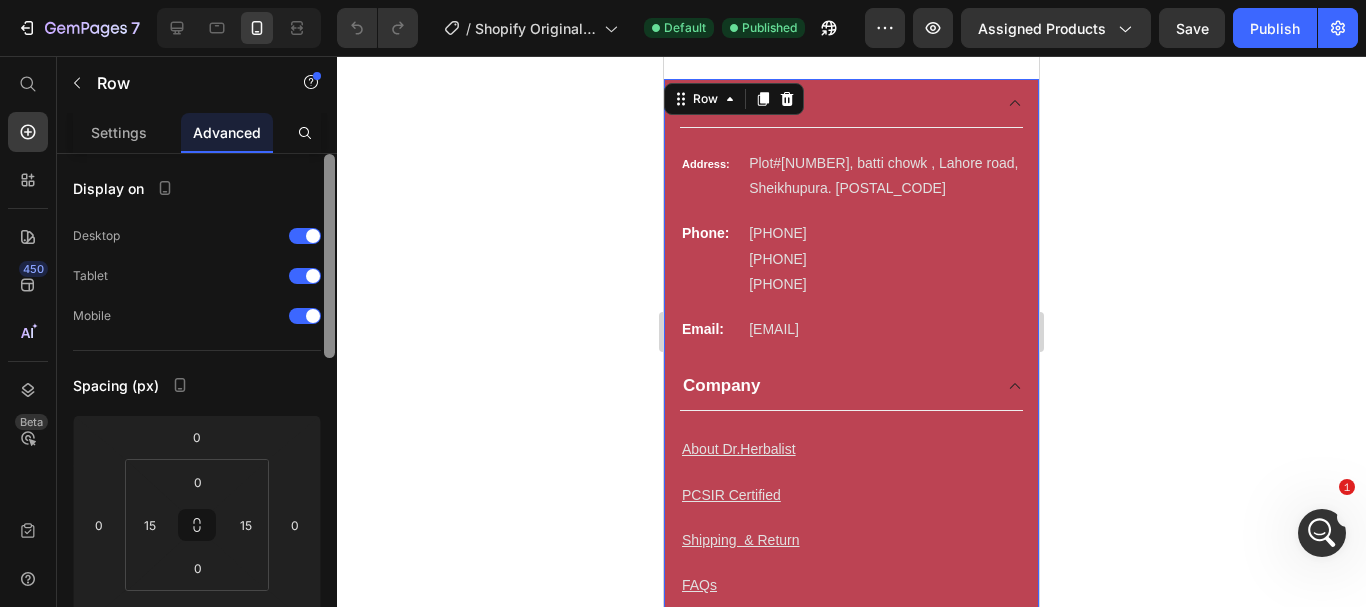 click on "7   /  Shopify Original Product Template Default Published Preview Assigned Products  Save   Publish  450 Beta Start with Sections Elements Hero Section Product Detail Brands Trusted Badges Guarantee Product Breakdown How to use Testimonials Compare Bundle FAQs Social Proof Brand Story Product List Collection Blog List Contact Sticky Add to Cart Custom Footer Browse Library 450 Layout
Row
Row
Row
Row Text
Heading
Text Block Button
Button
Button
Sticky Back to top Media
Image Image" 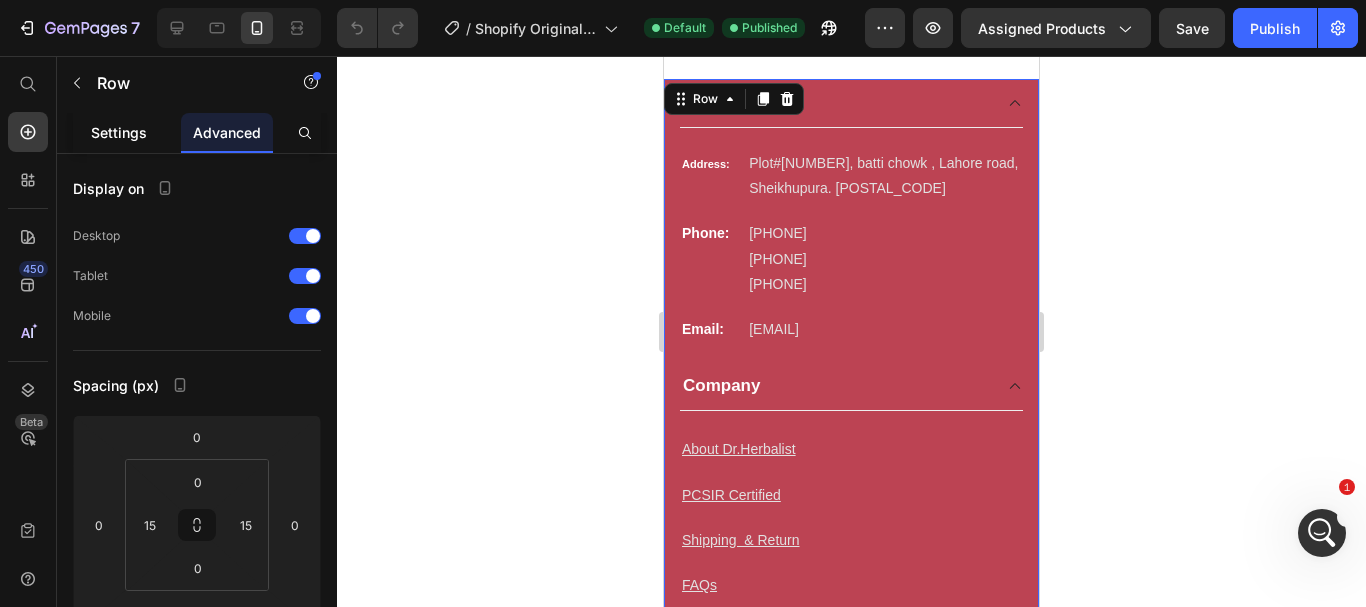click on "Settings" at bounding box center [119, 132] 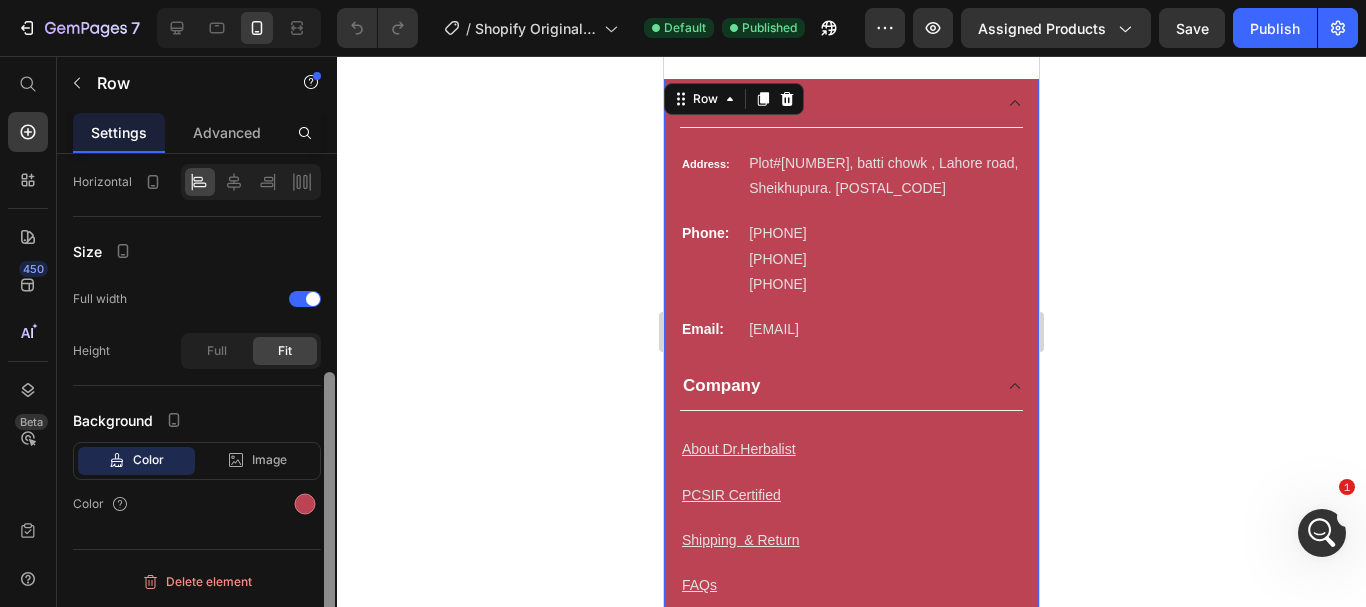 scroll, scrollTop: 0, scrollLeft: 0, axis: both 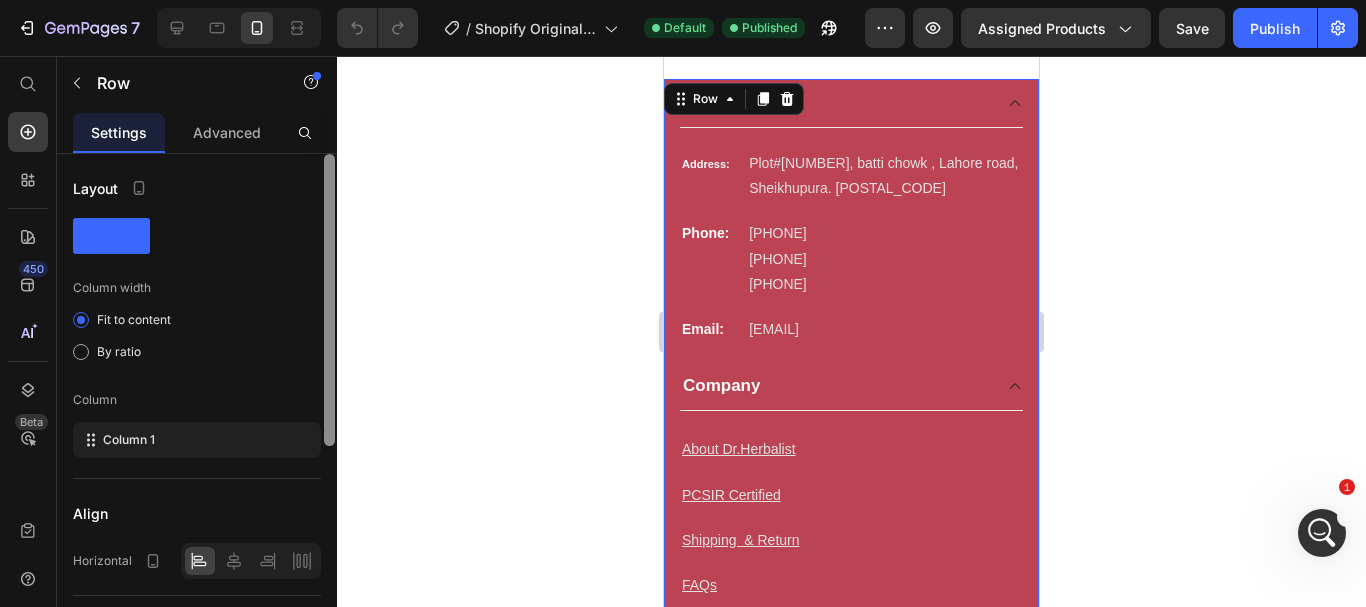 drag, startPoint x: 326, startPoint y: 330, endPoint x: 373, endPoint y: 156, distance: 180.23596 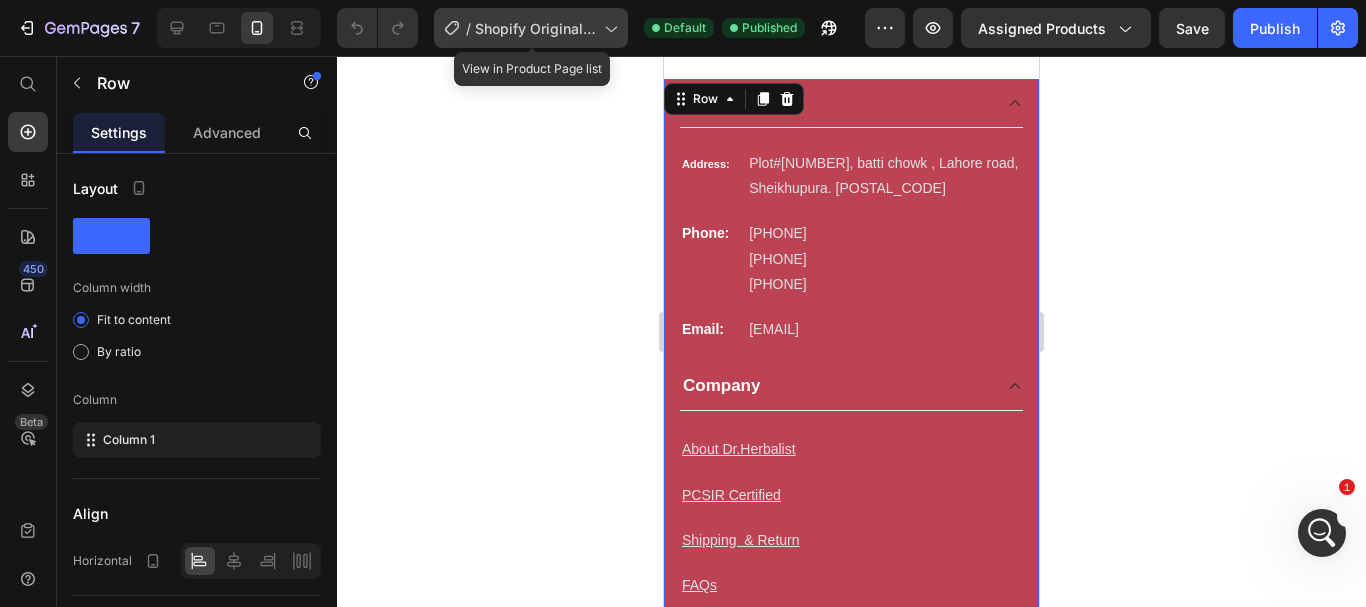 click 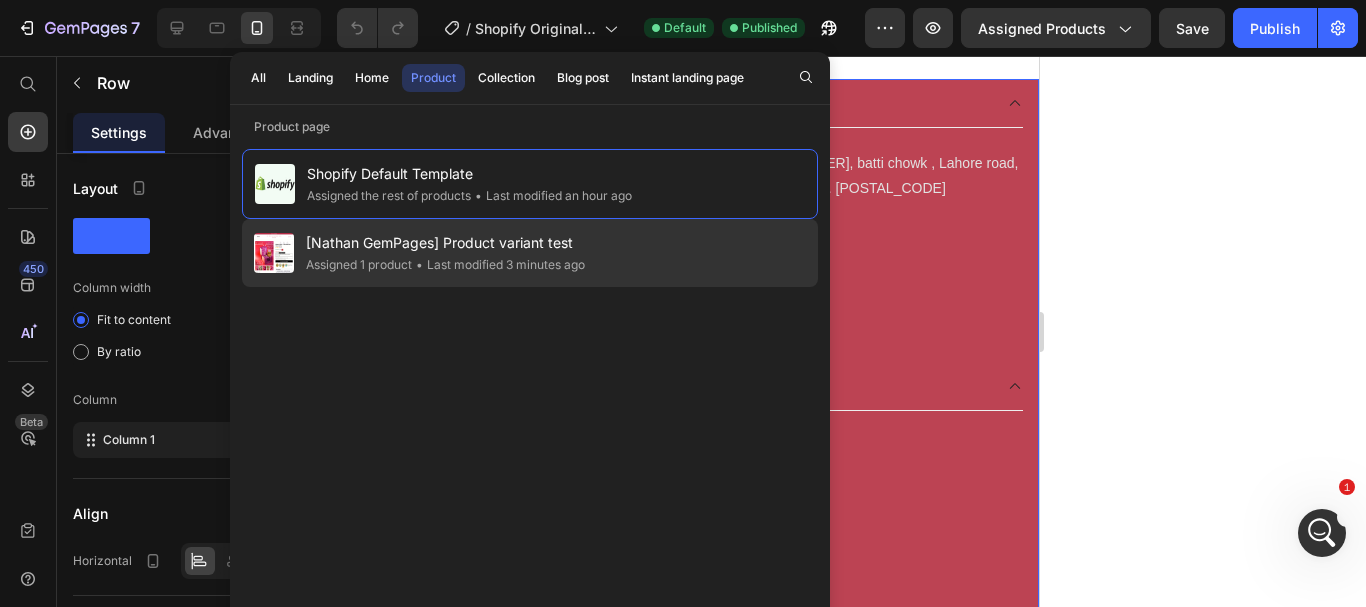 click on "[Nathan GemPages] Product variant test" at bounding box center [445, 243] 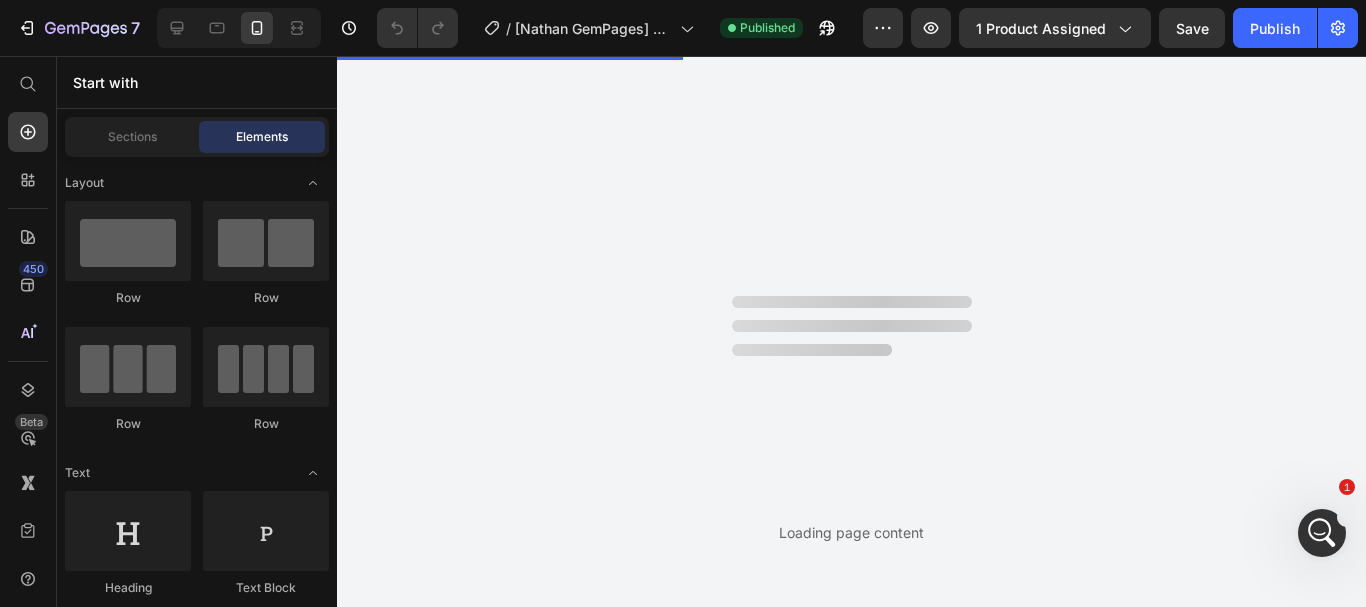 scroll, scrollTop: 0, scrollLeft: 0, axis: both 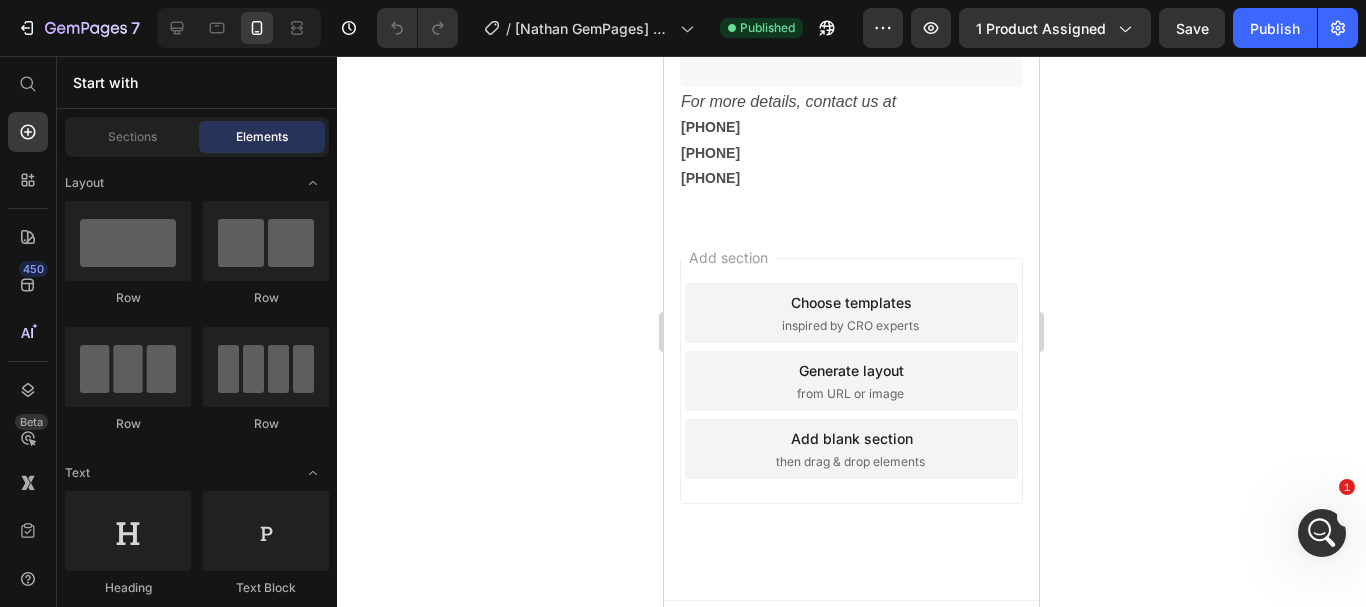 drag, startPoint x: 1030, startPoint y: 290, endPoint x: 1738, endPoint y: 642, distance: 790.67566 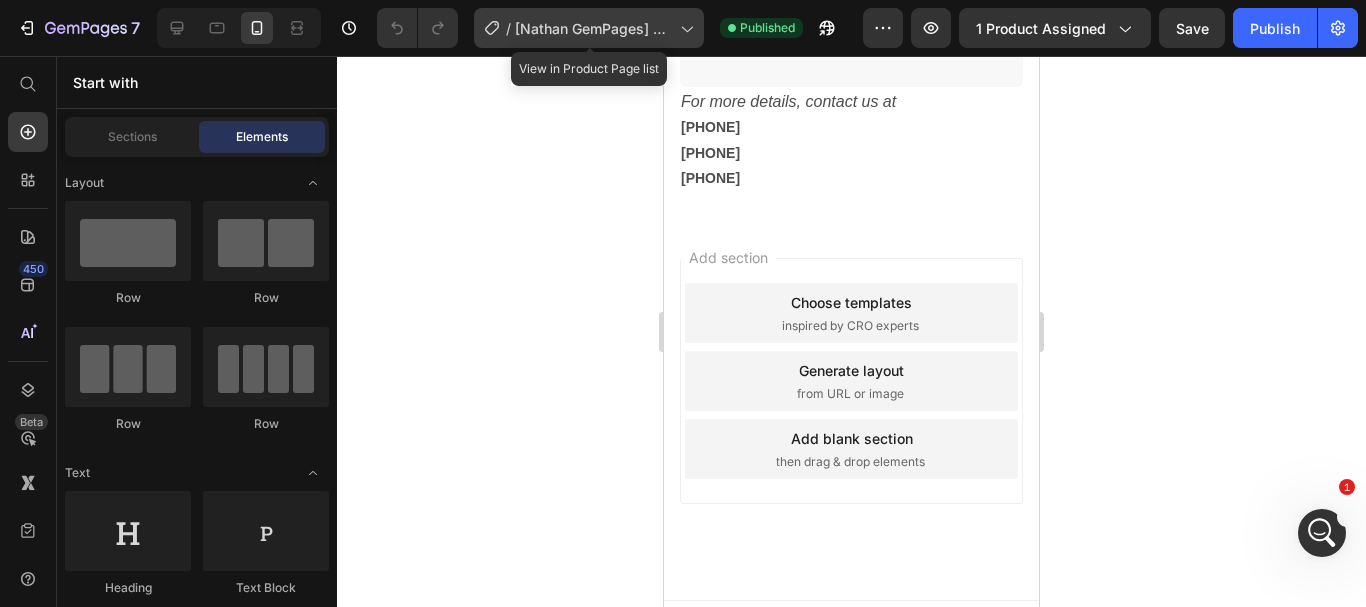 click on "/  [Nathan GemPages] Product variant test" 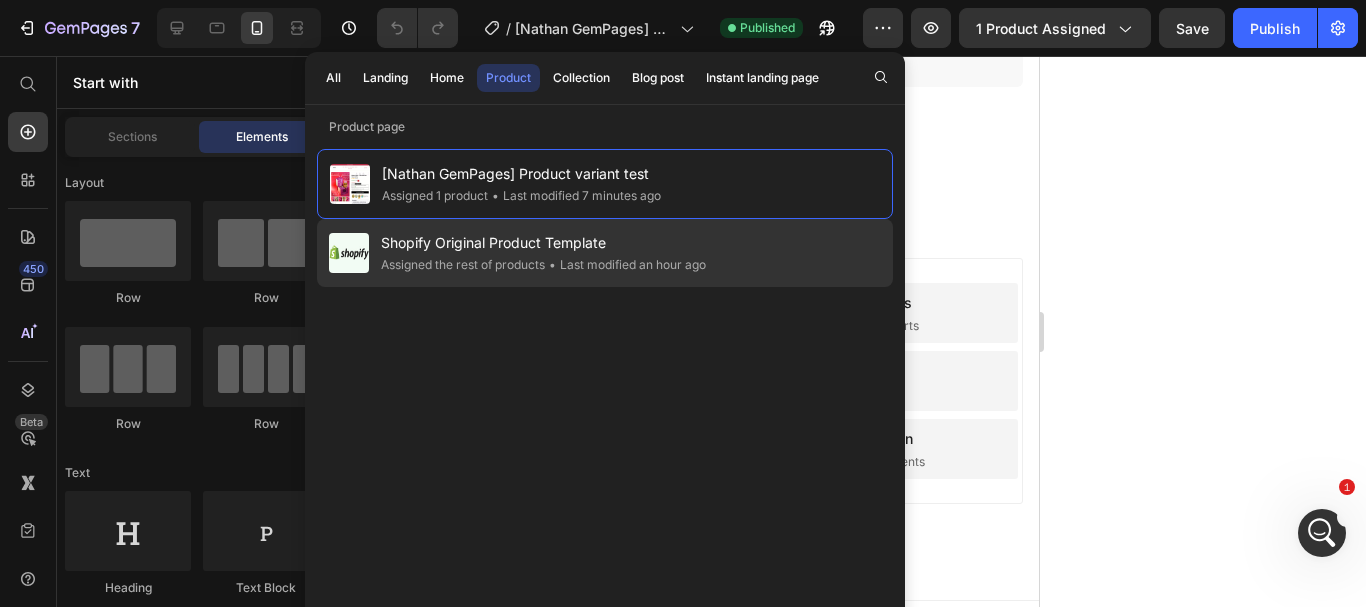 click on "Assigned the rest of products" 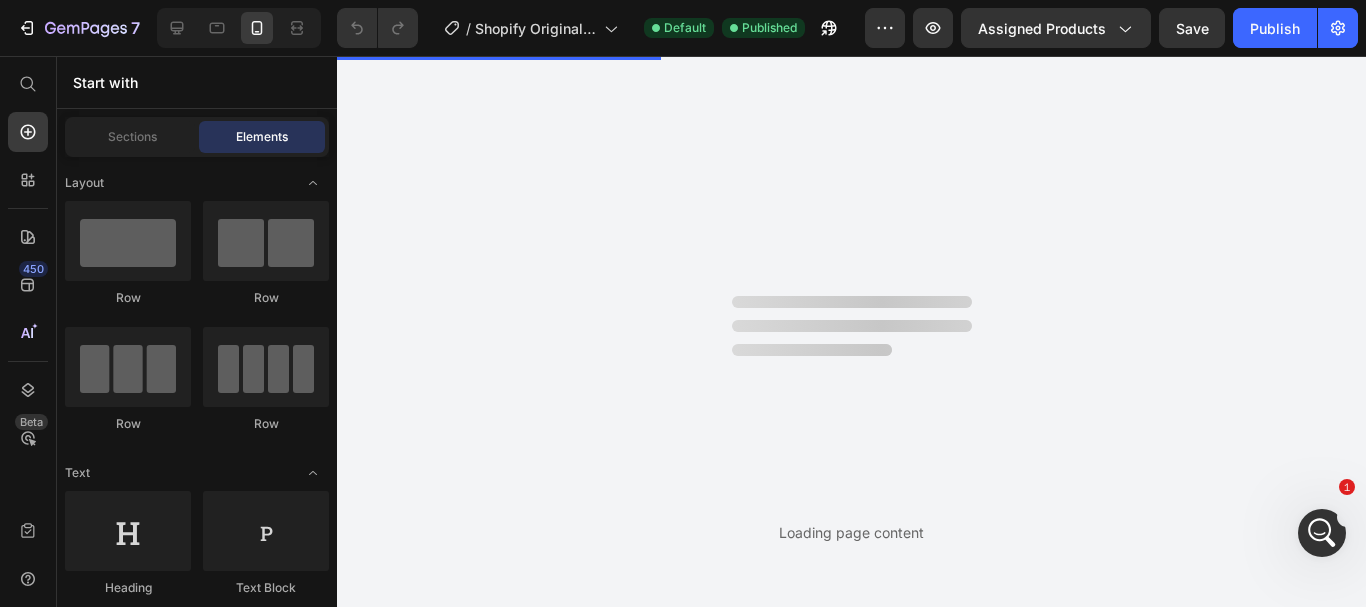 scroll, scrollTop: 0, scrollLeft: 0, axis: both 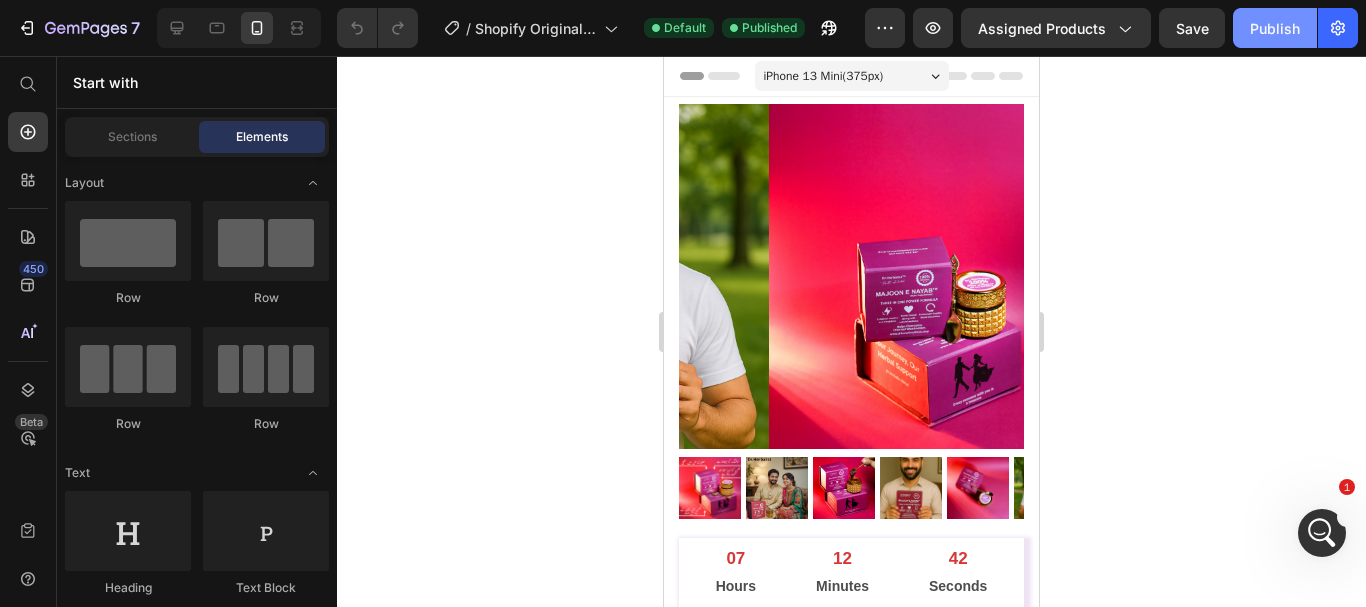 click on "Publish" at bounding box center [1275, 28] 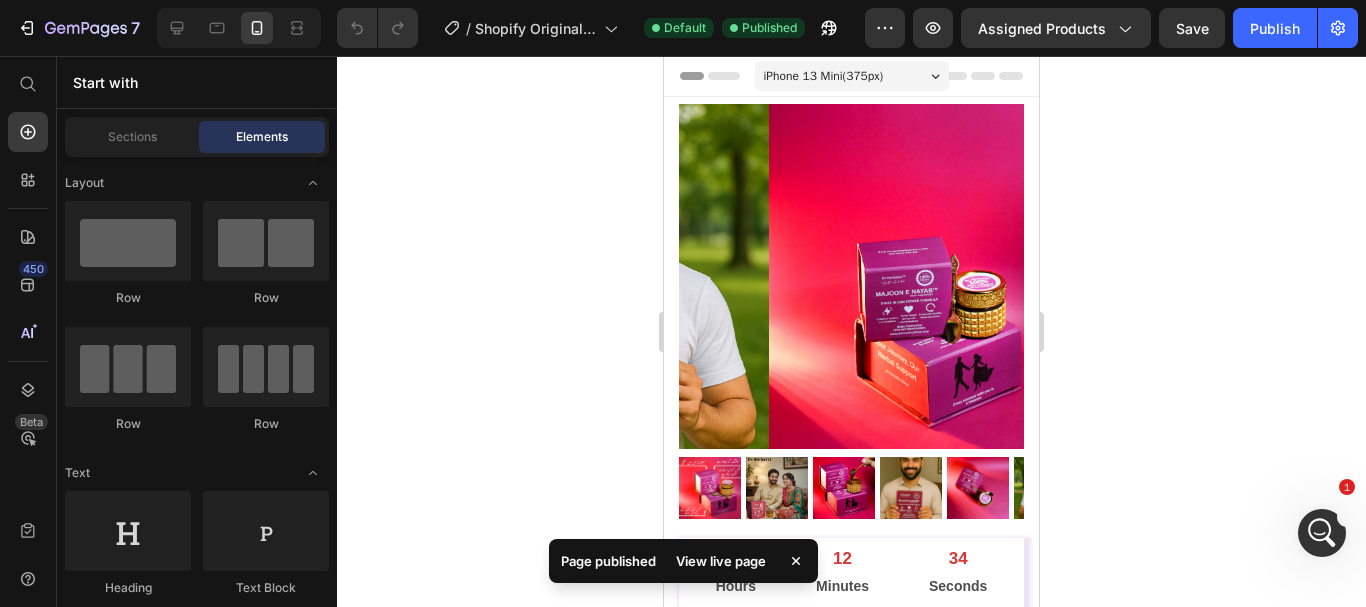 scroll, scrollTop: 482, scrollLeft: 0, axis: vertical 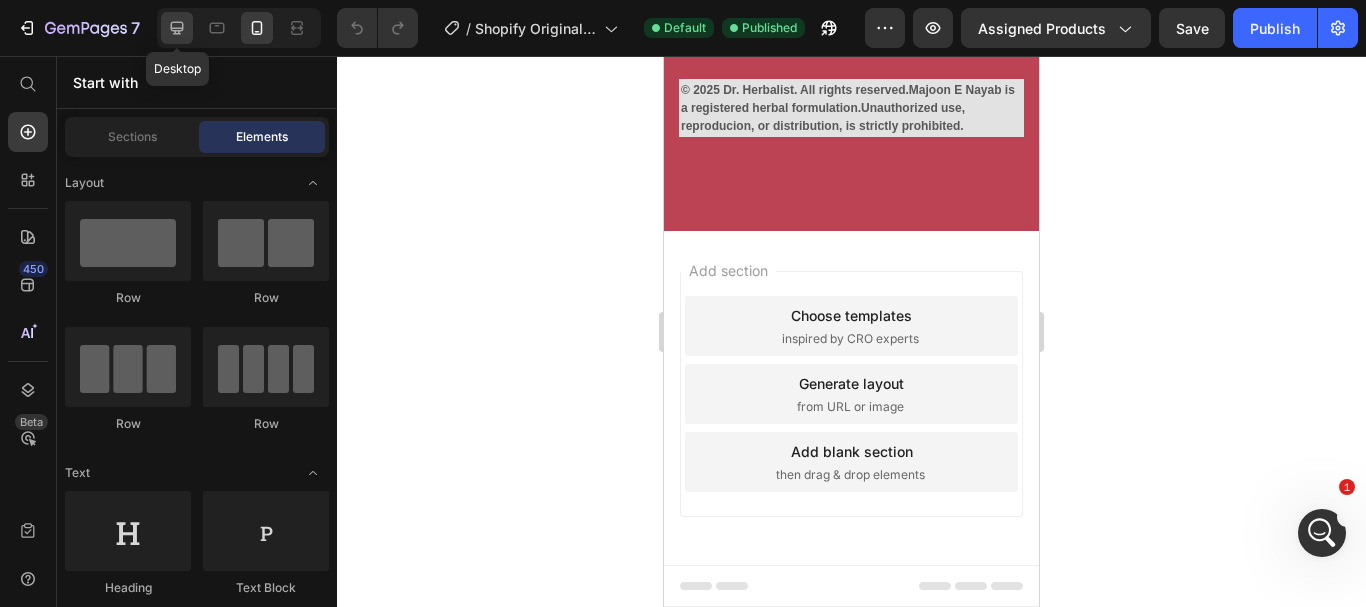 click 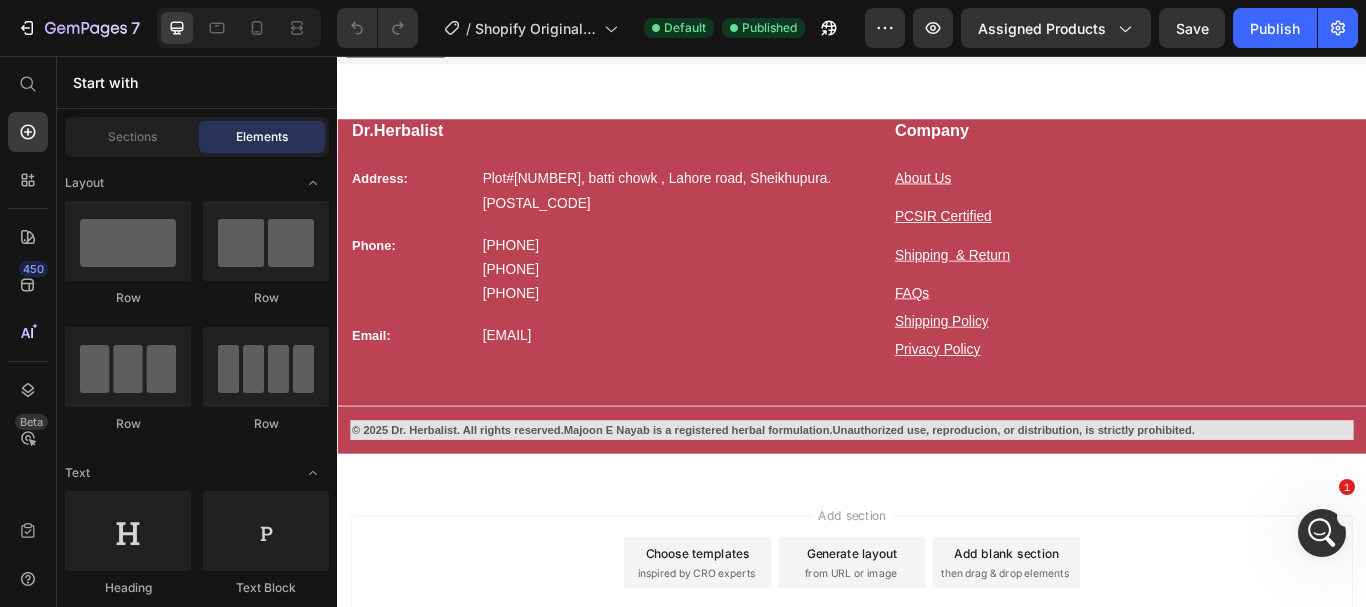 scroll, scrollTop: 6650, scrollLeft: 0, axis: vertical 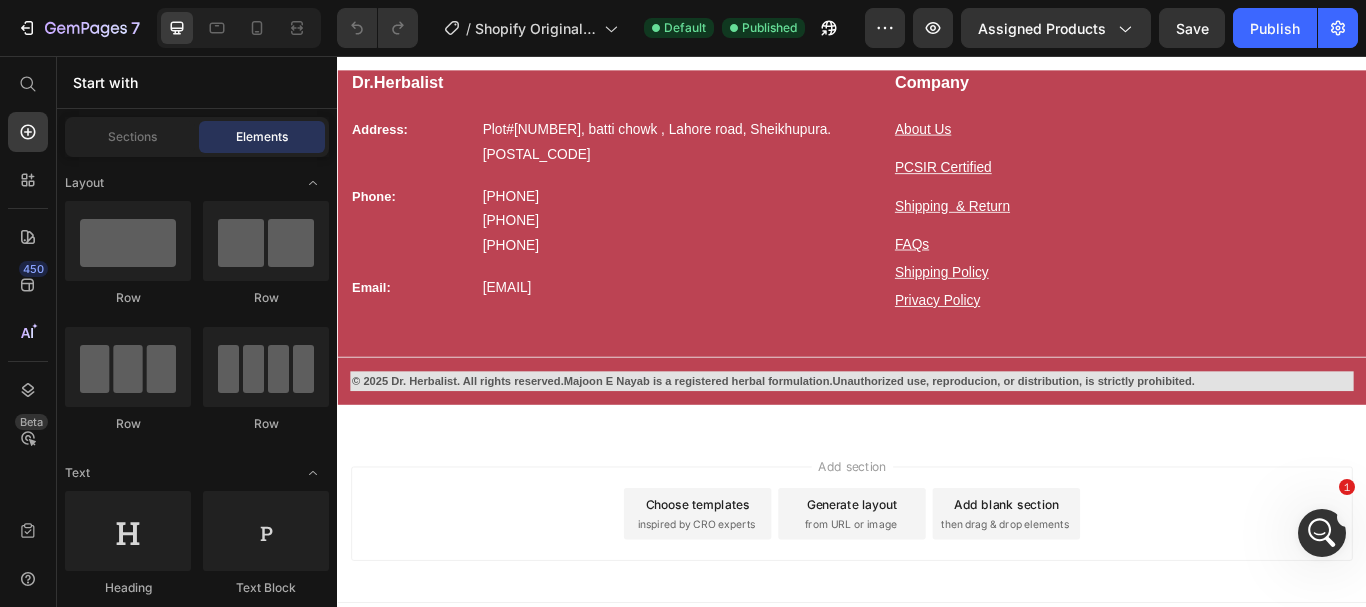 click at bounding box center (239, 28) 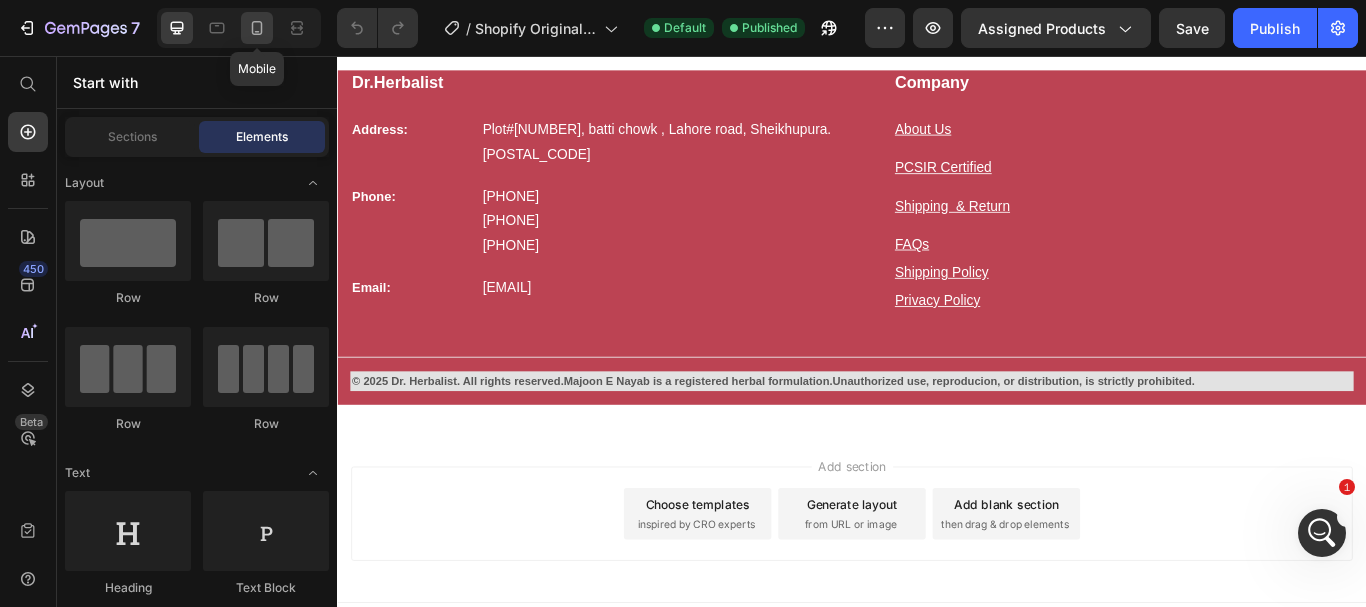 click 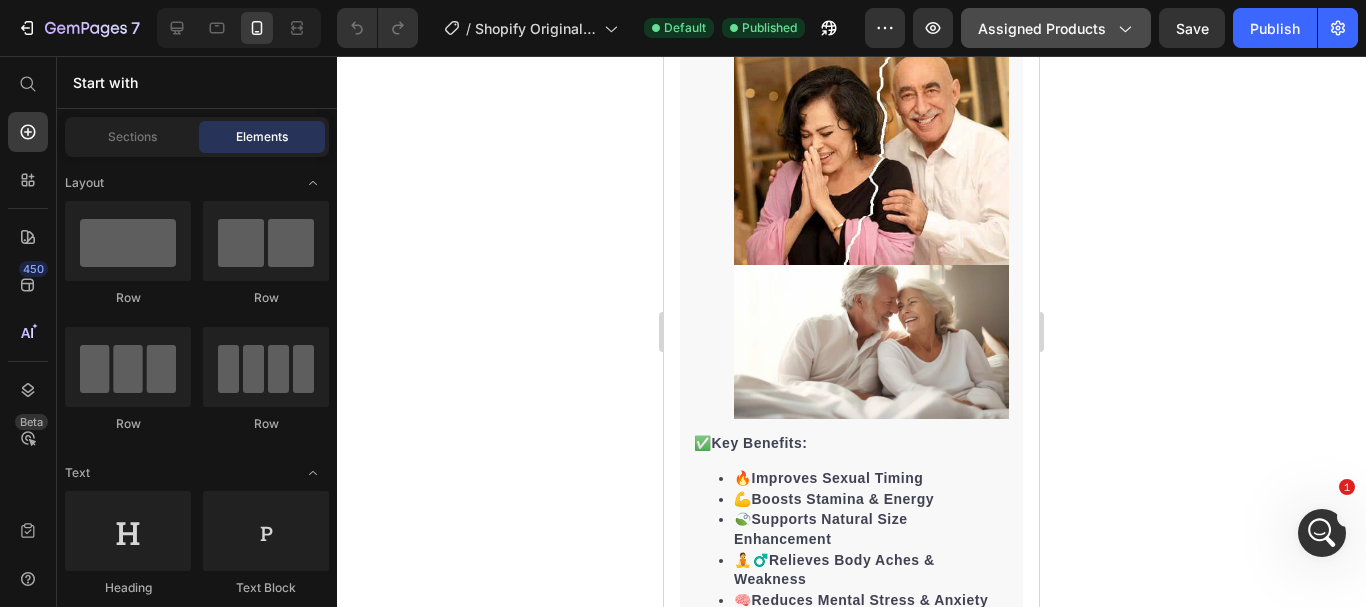 click 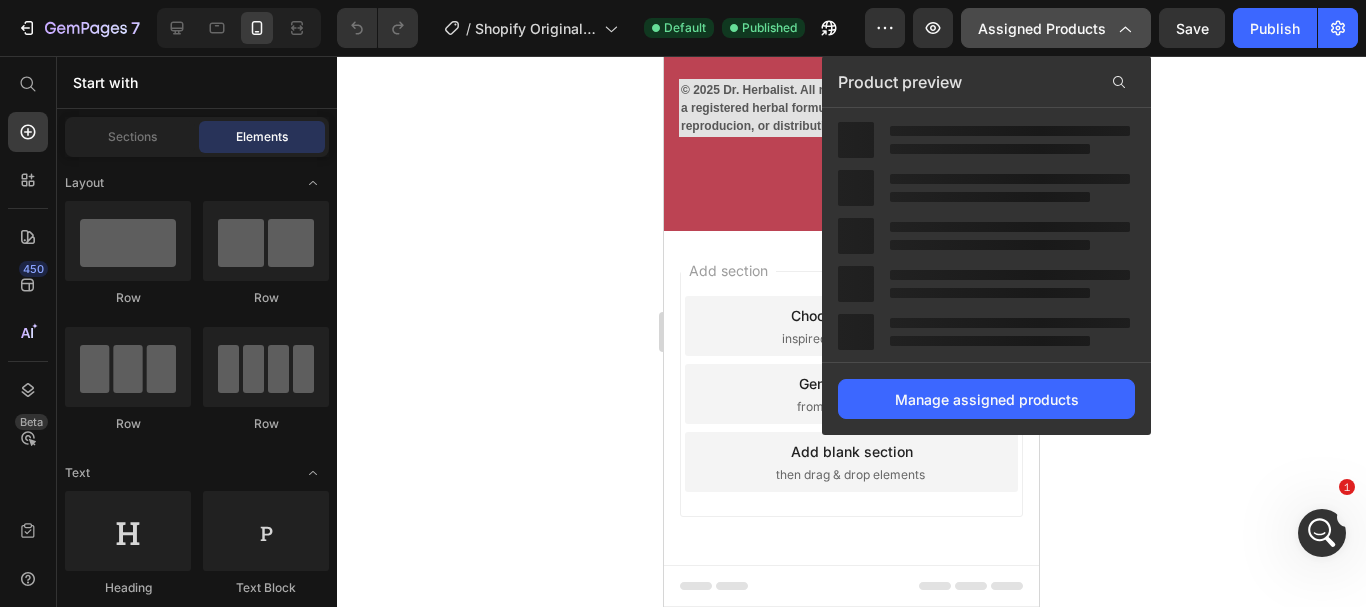 scroll, scrollTop: 2680, scrollLeft: 0, axis: vertical 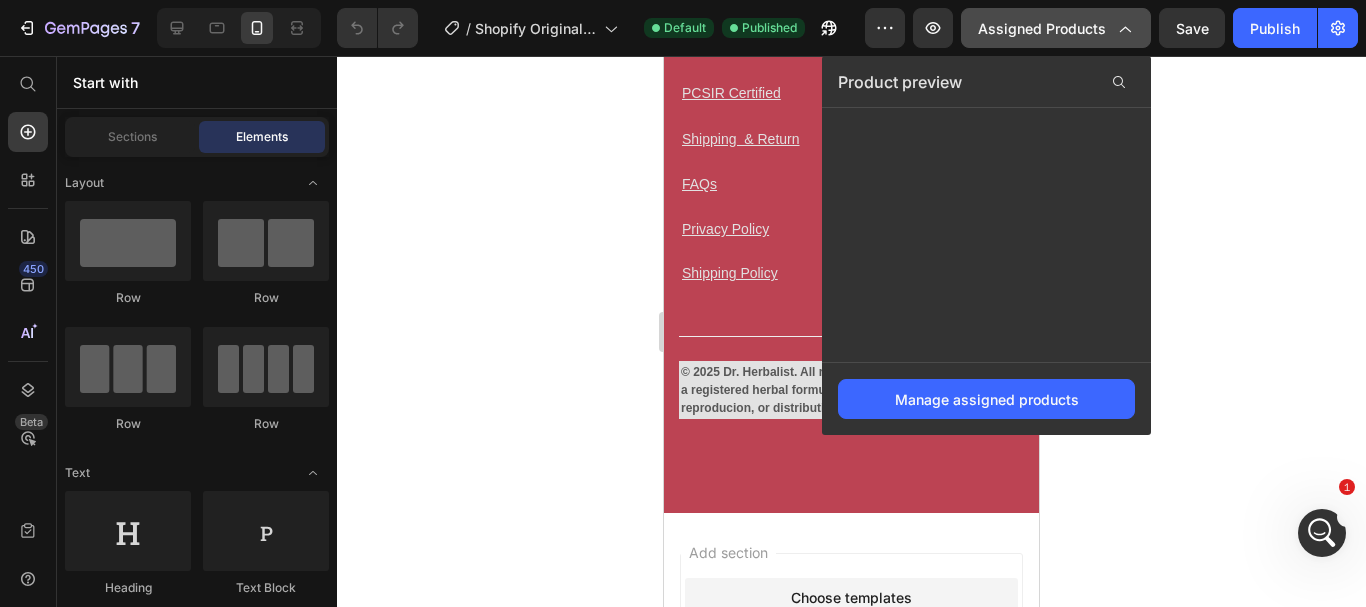 click 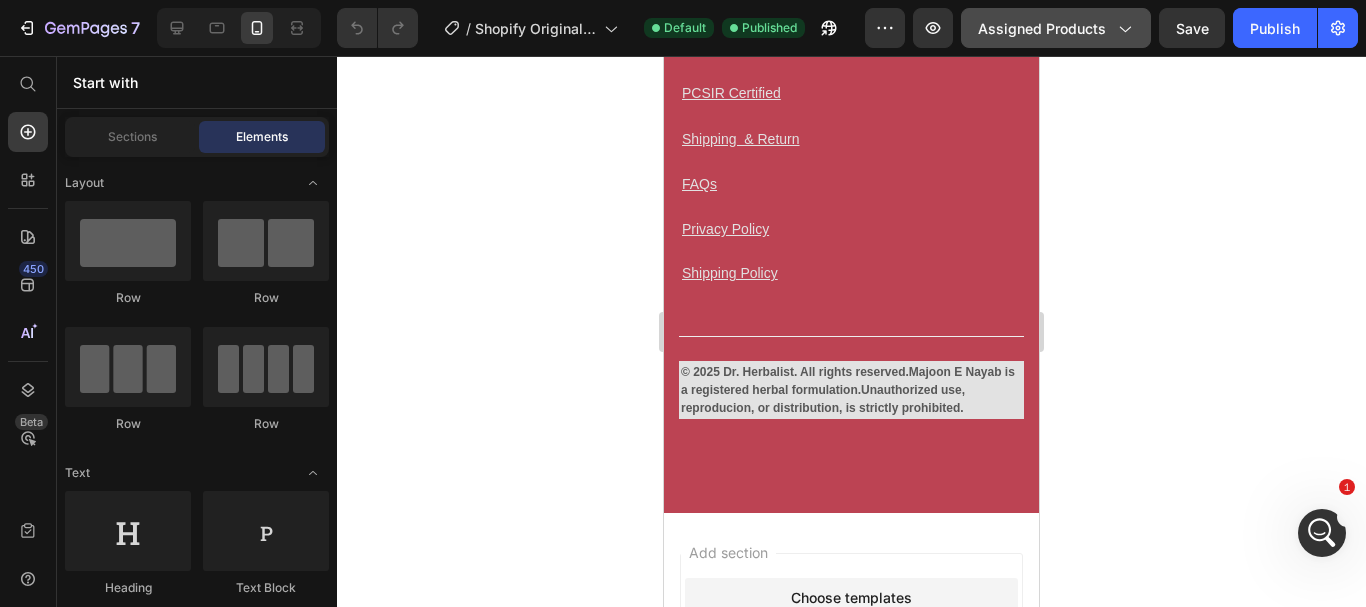 click on "Assigned Products" 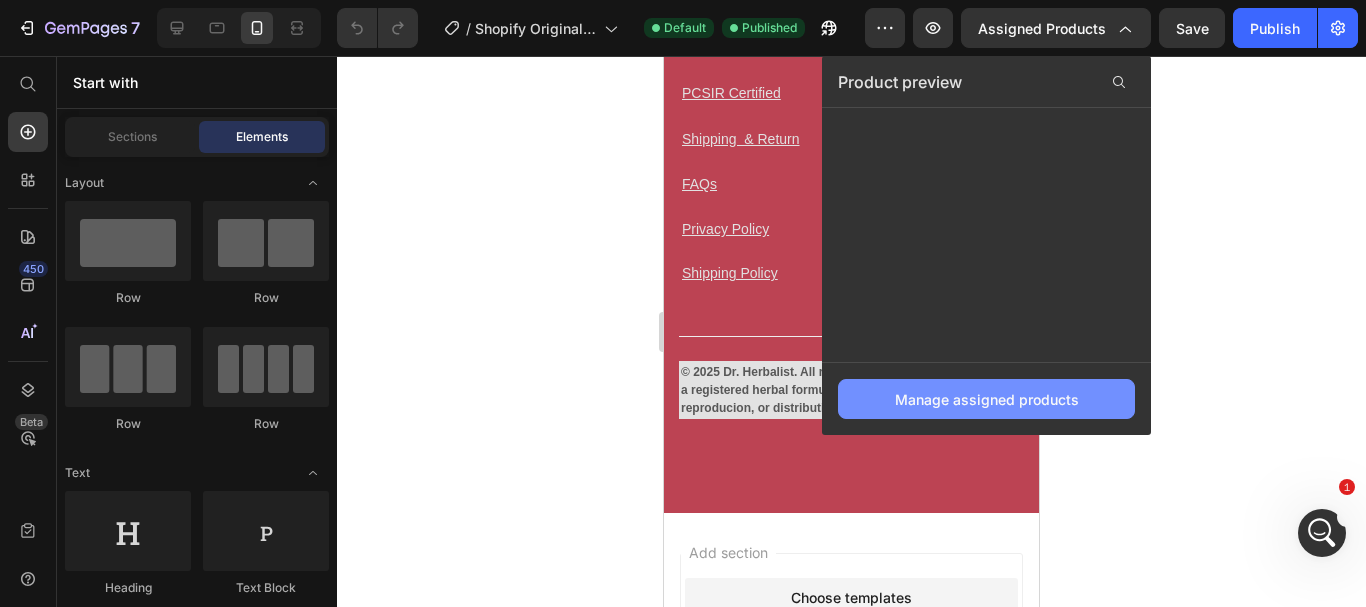 click on "Manage assigned products" at bounding box center (987, 399) 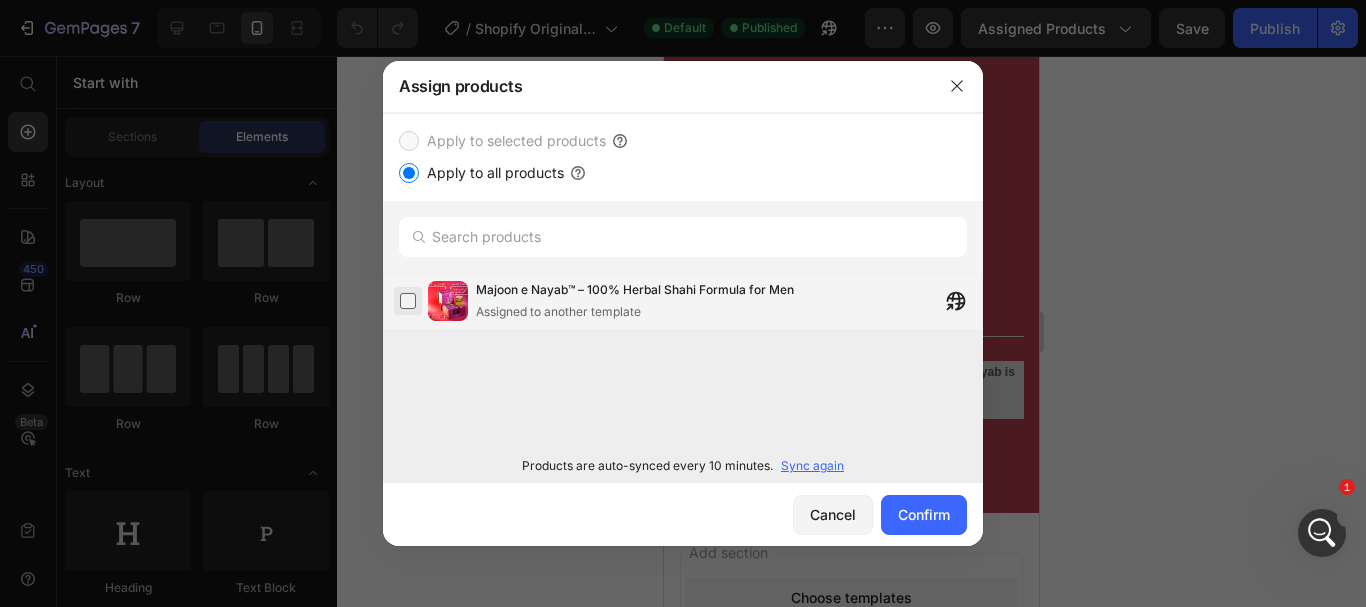 click at bounding box center [408, 301] 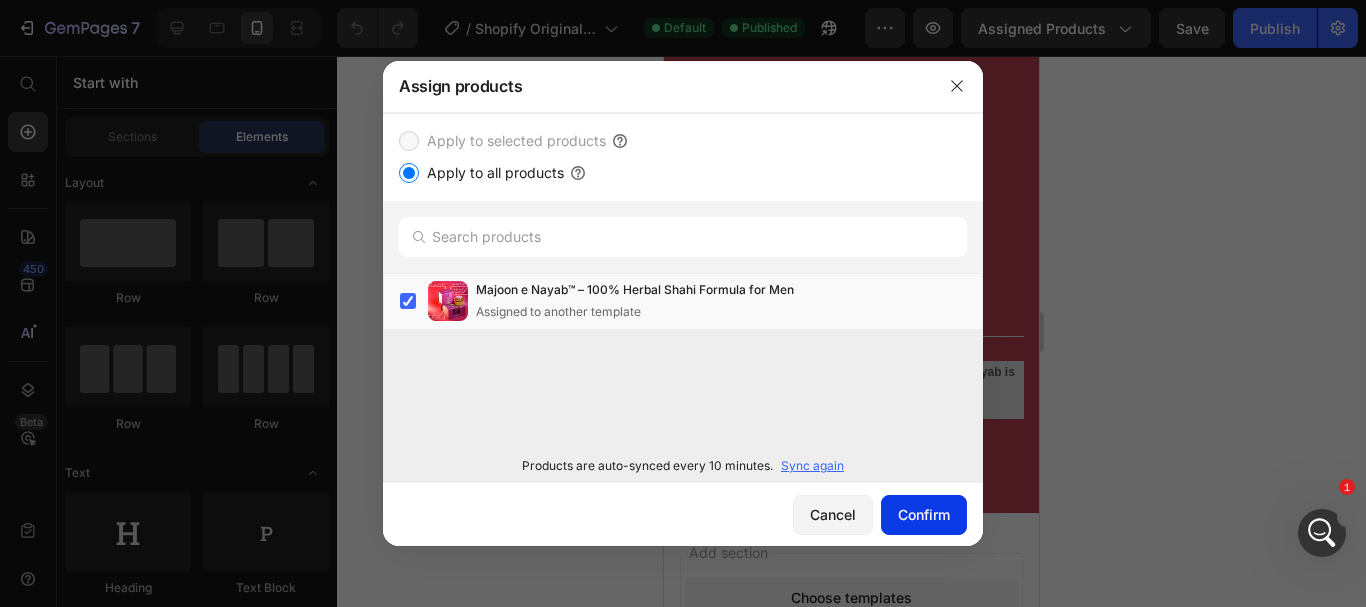 click on "Confirm" at bounding box center (924, 514) 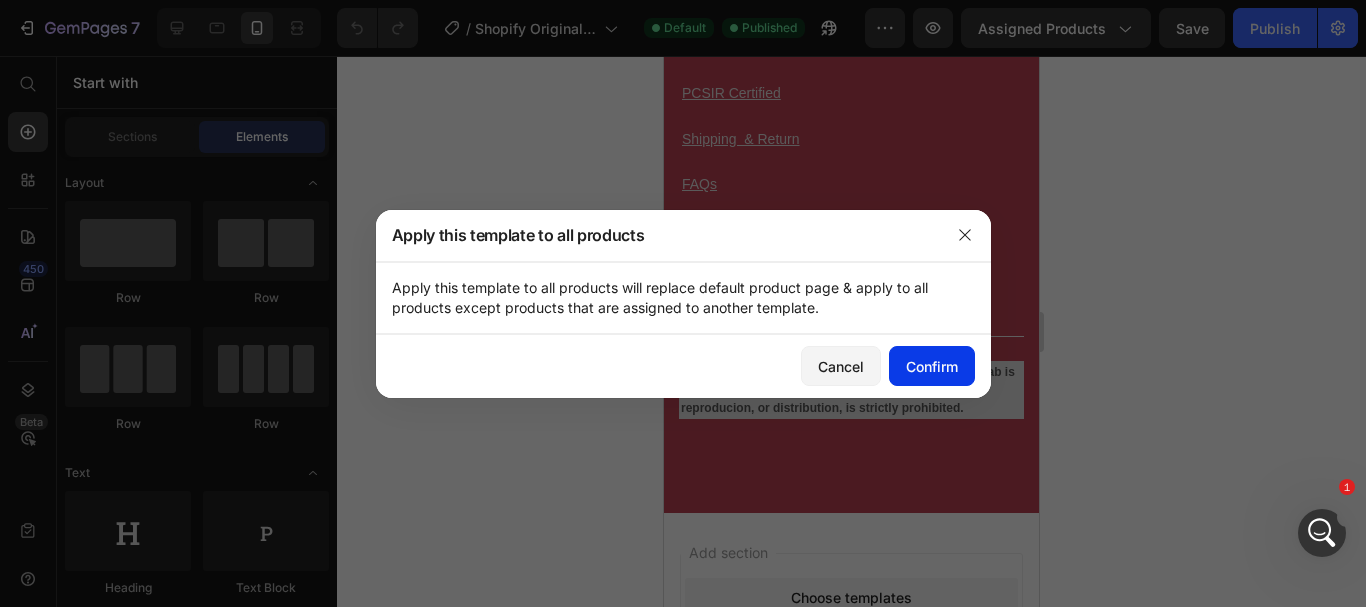 click on "Confirm" at bounding box center [932, 366] 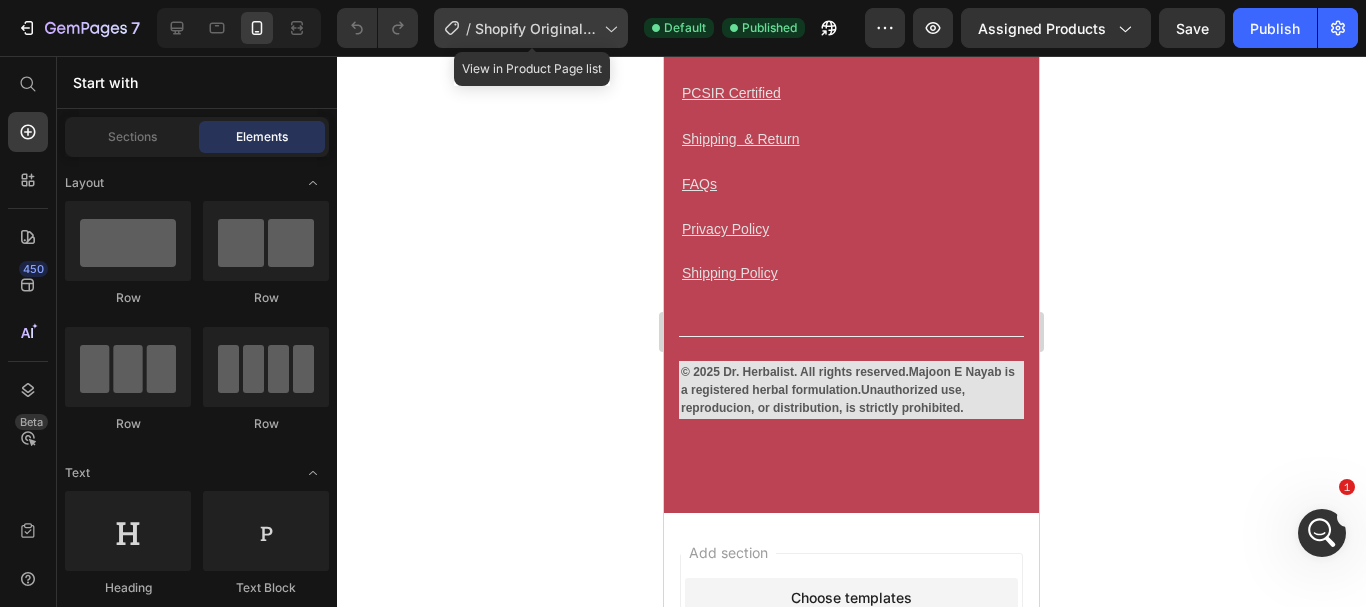 click 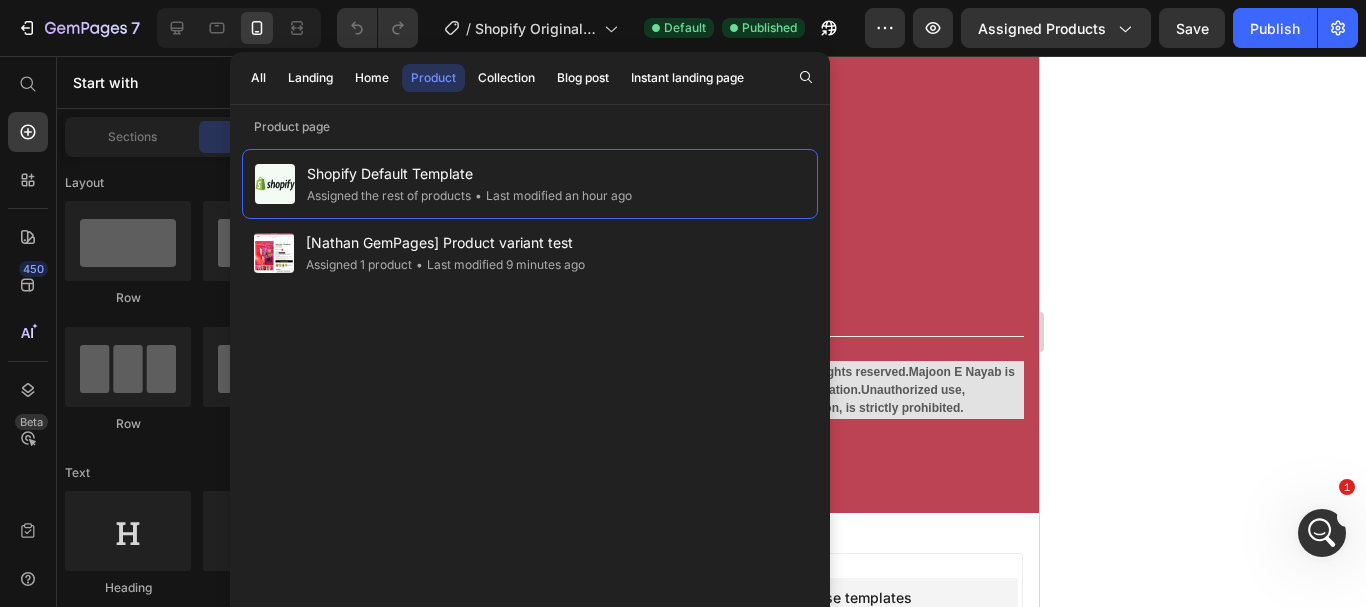 click 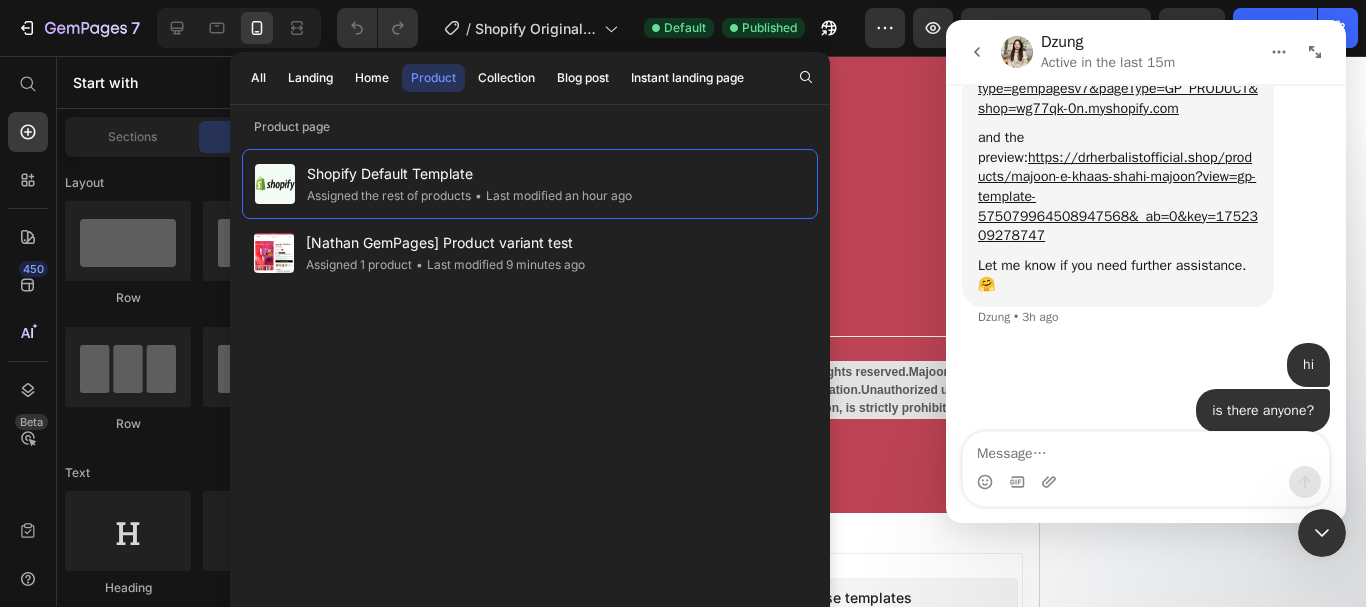 scroll, scrollTop: 7430, scrollLeft: 0, axis: vertical 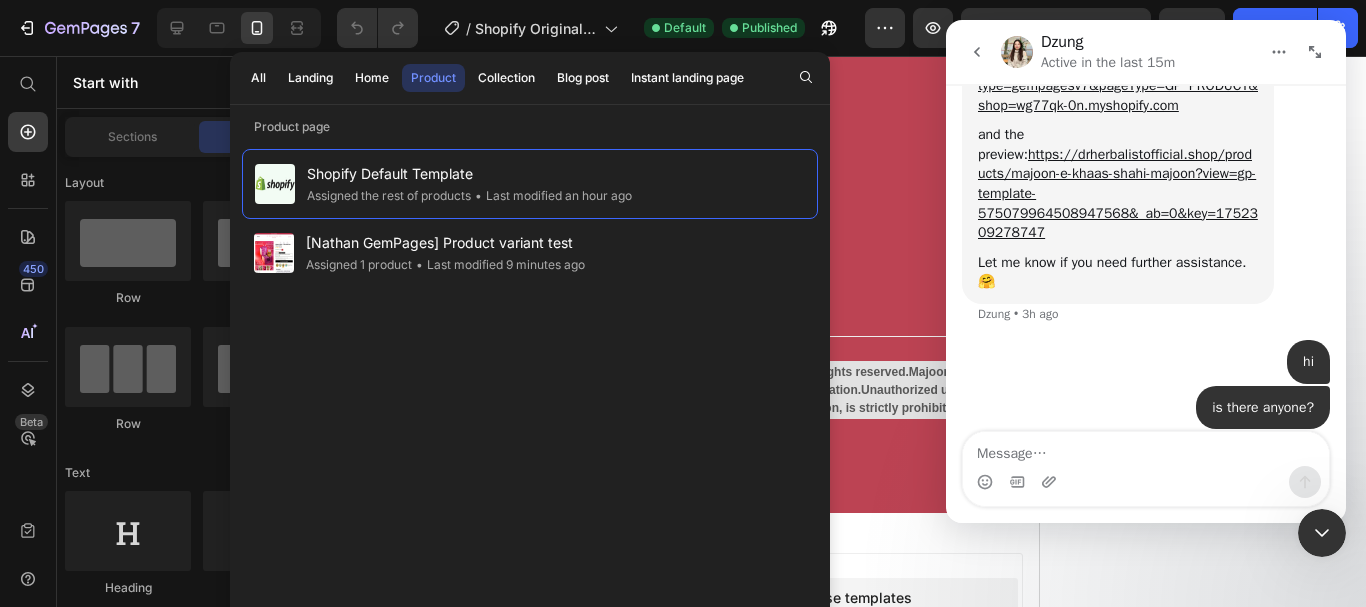 click at bounding box center (1322, 533) 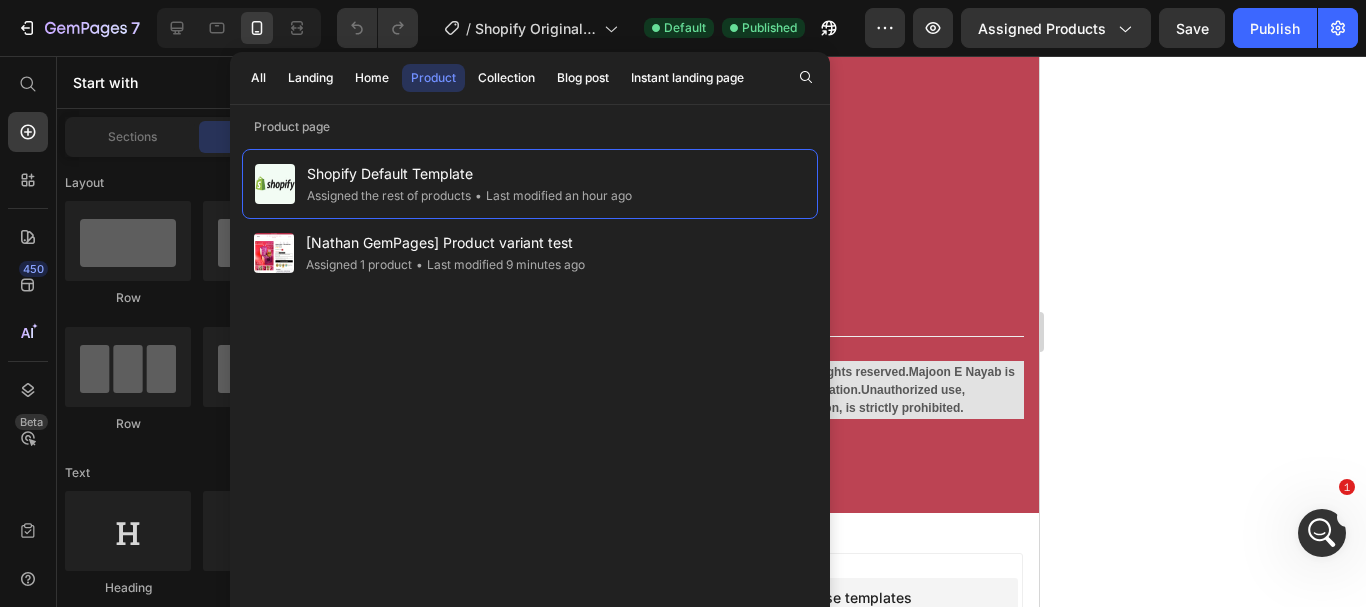 scroll, scrollTop: 7651, scrollLeft: 0, axis: vertical 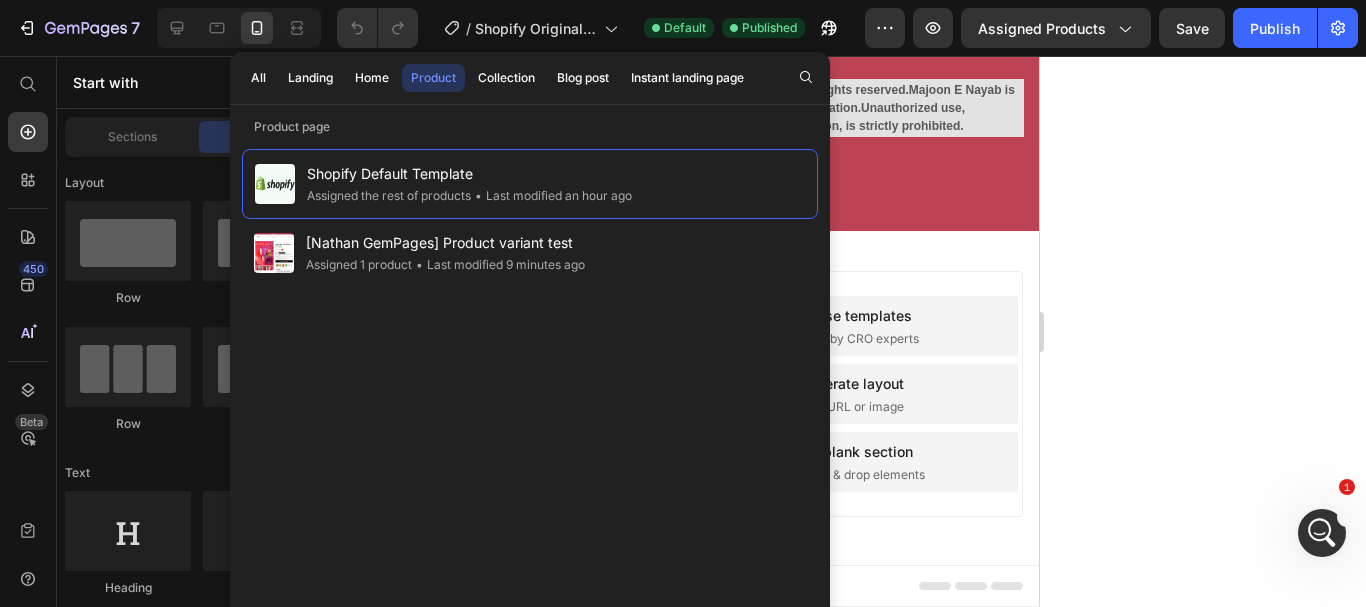 click on "Add section Choose templates inspired by CRO experts Generate layout from URL or image Add blank section then drag & drop elements" at bounding box center [851, 398] 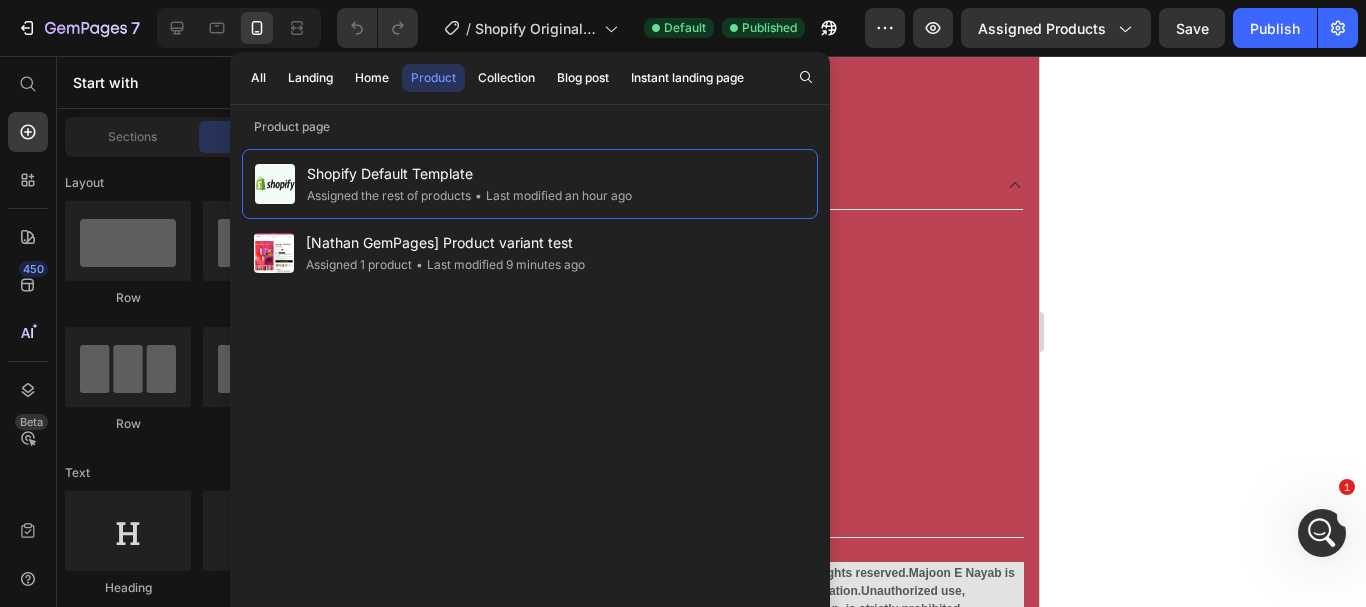 scroll, scrollTop: 6101, scrollLeft: 0, axis: vertical 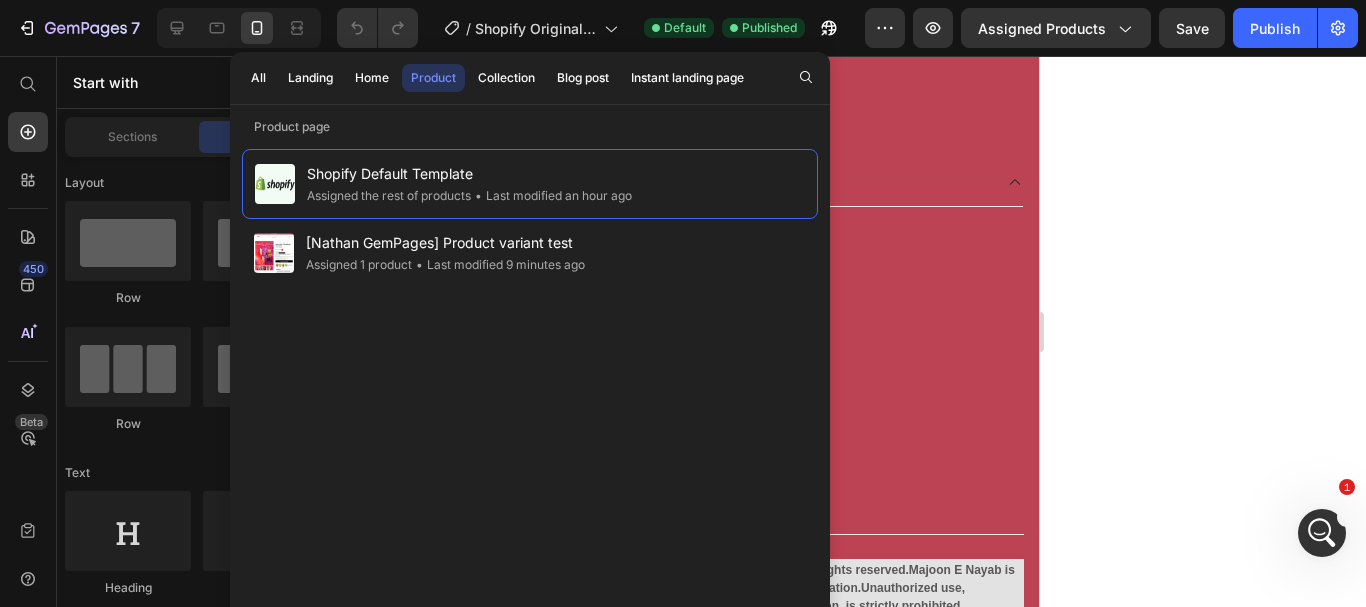 click on "450 Beta" at bounding box center [28, 287] 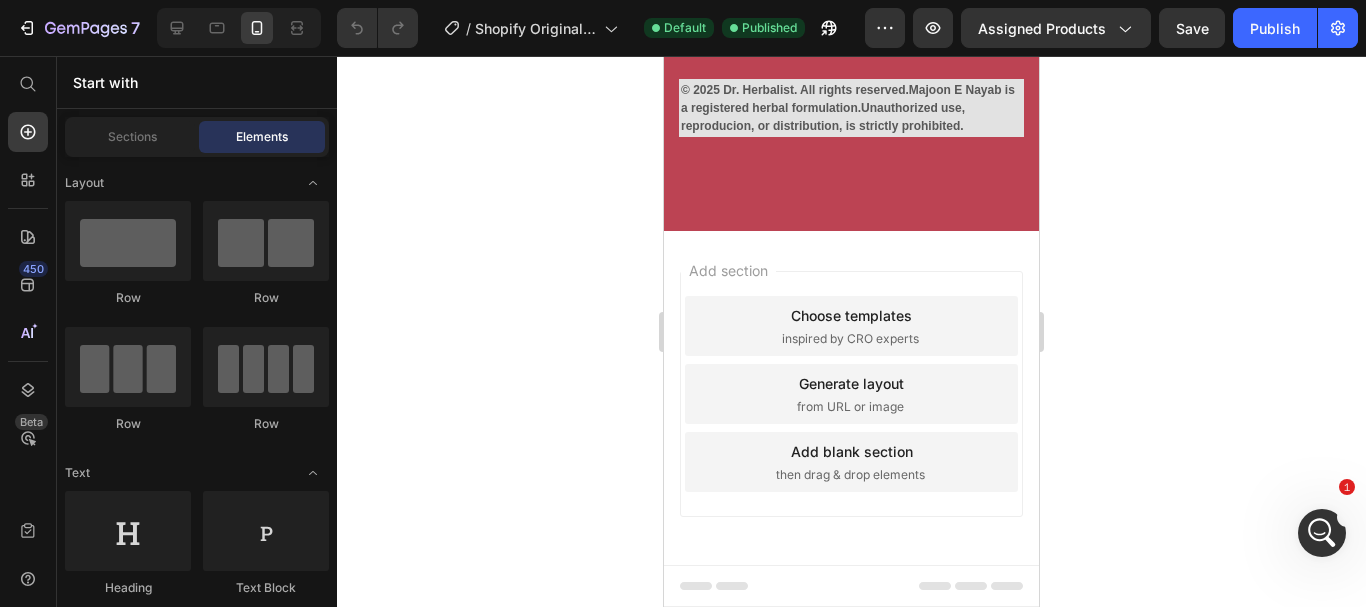 scroll, scrollTop: 1349, scrollLeft: 0, axis: vertical 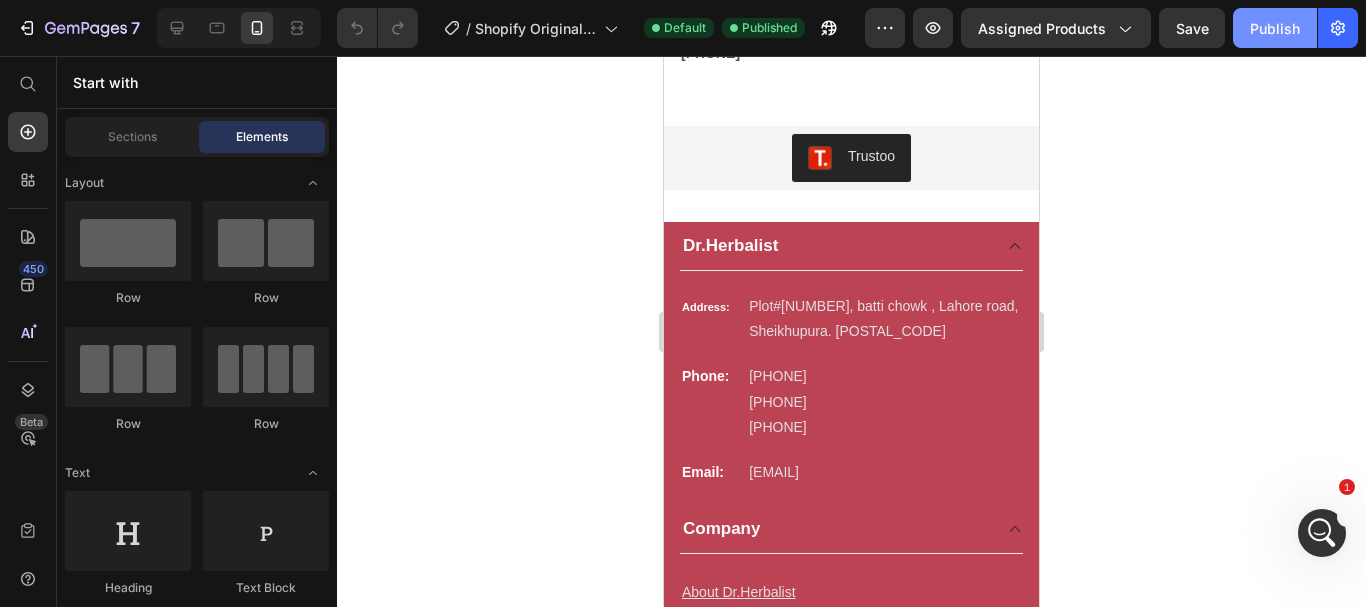 click on "Publish" at bounding box center [1275, 28] 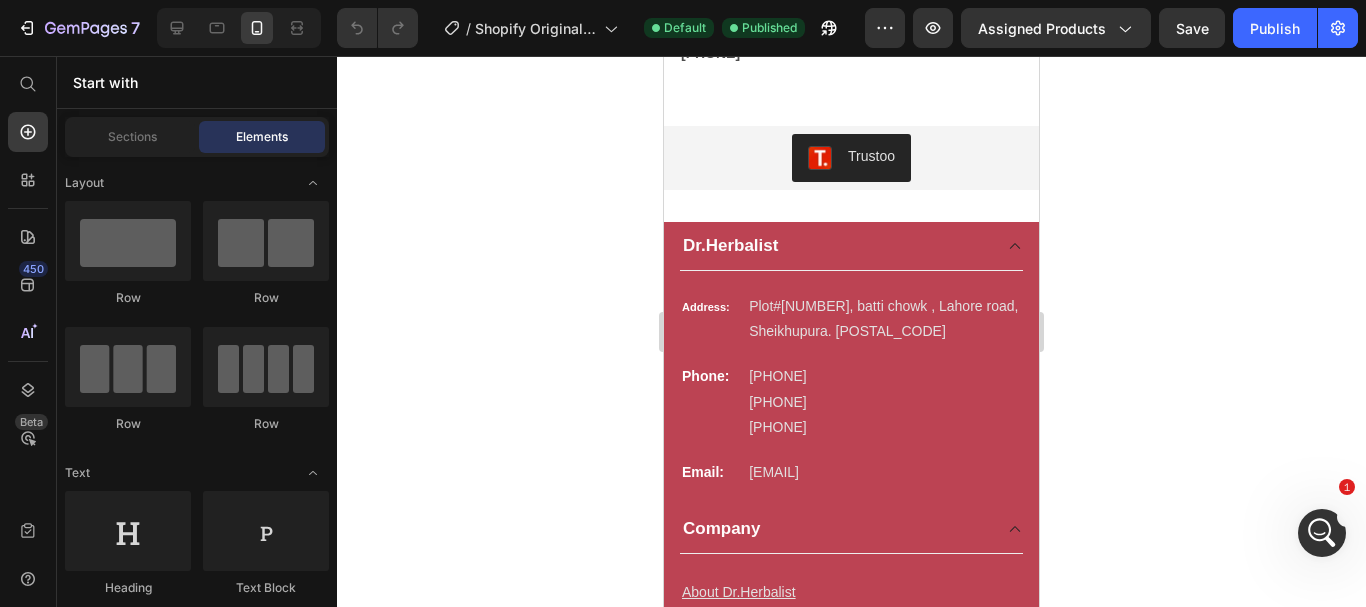 click 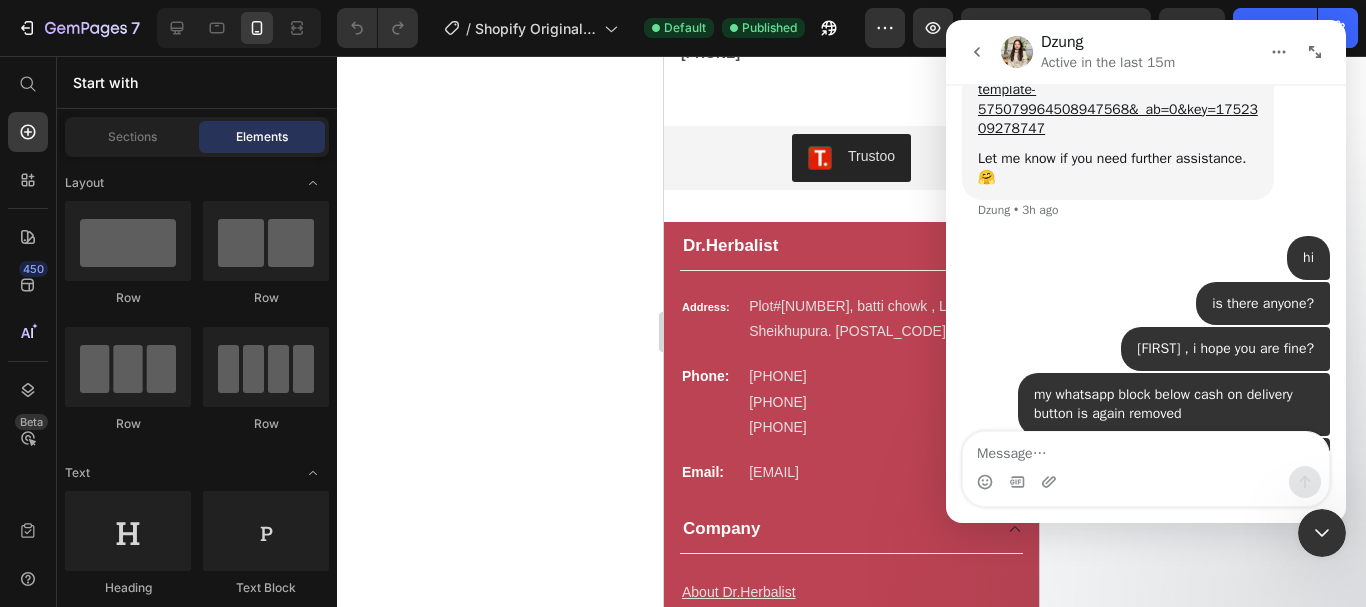 scroll, scrollTop: 7651, scrollLeft: 0, axis: vertical 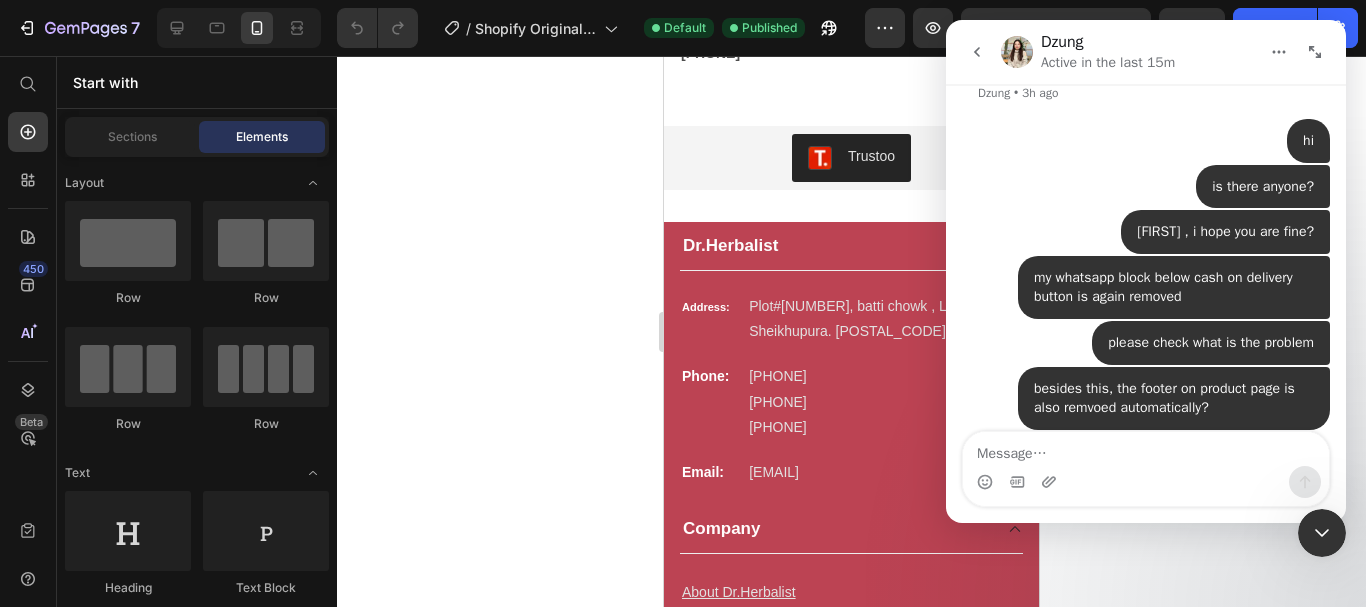 click at bounding box center (1146, 449) 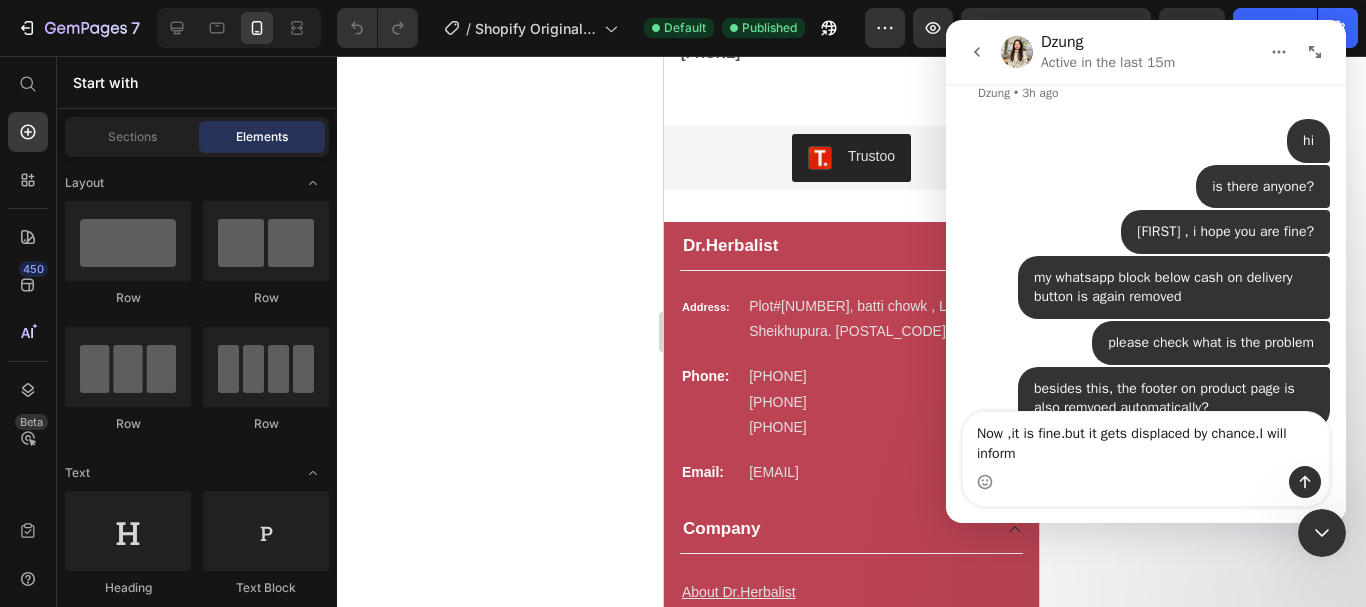 scroll, scrollTop: 7671, scrollLeft: 0, axis: vertical 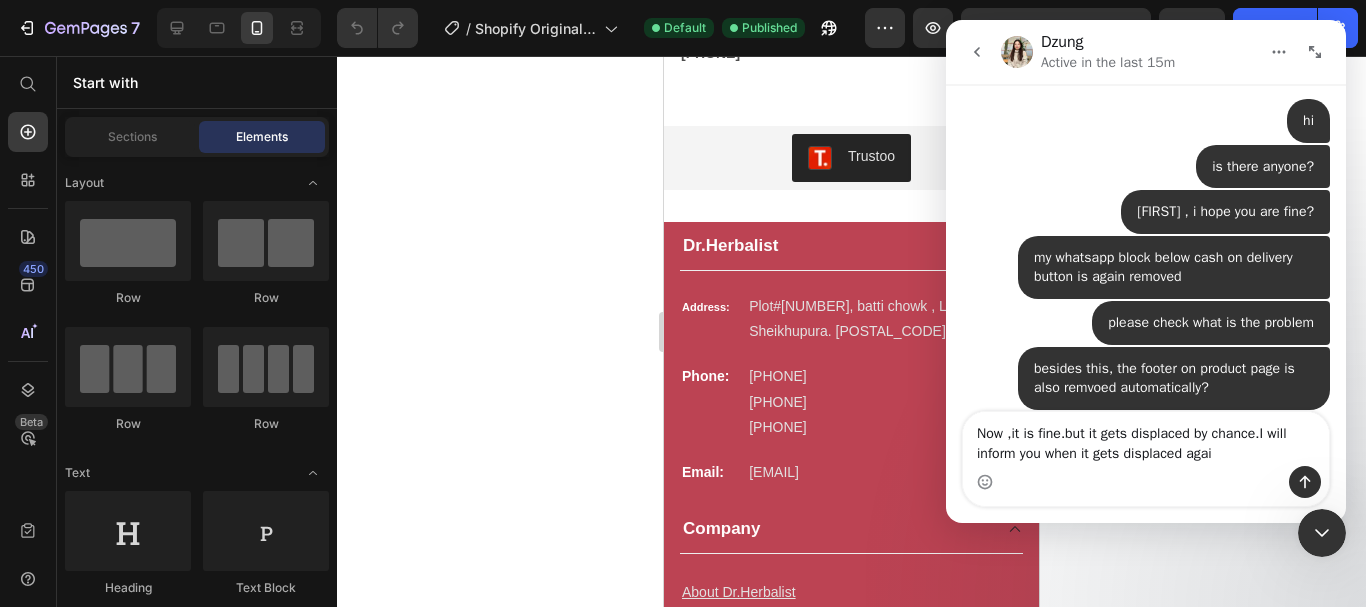 type on "Now ,it is fine.but it gets displaced by chance.I will inform you when it gets displaced again" 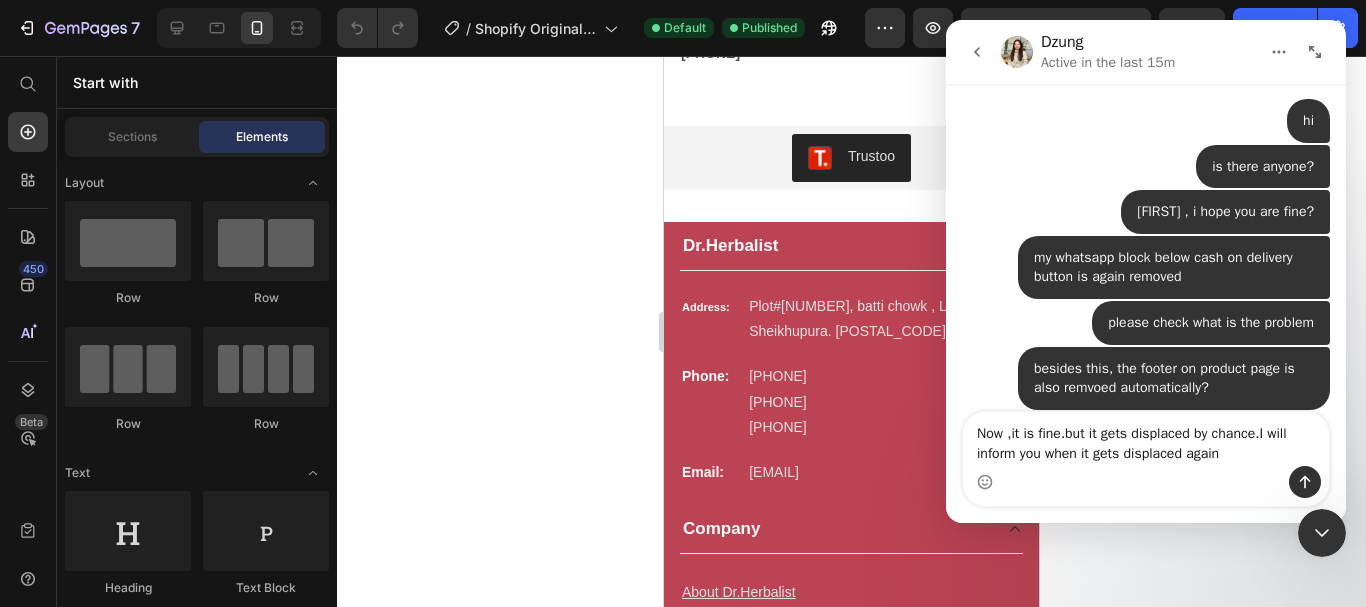 type 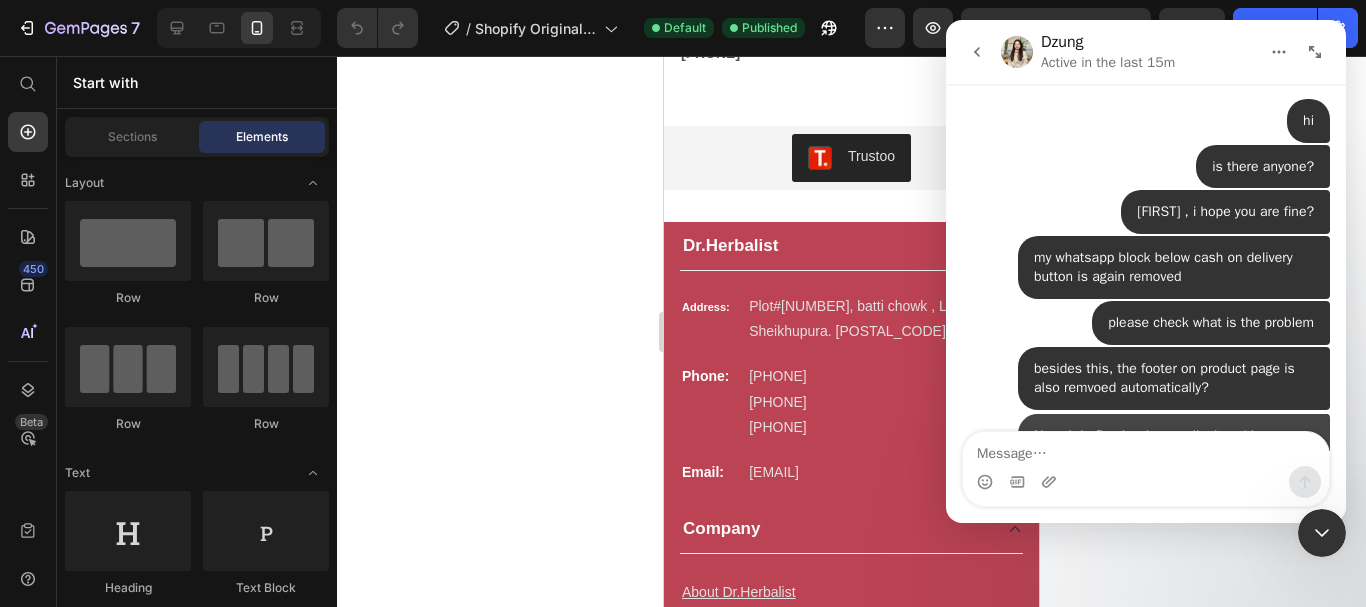 scroll, scrollTop: 7736, scrollLeft: 0, axis: vertical 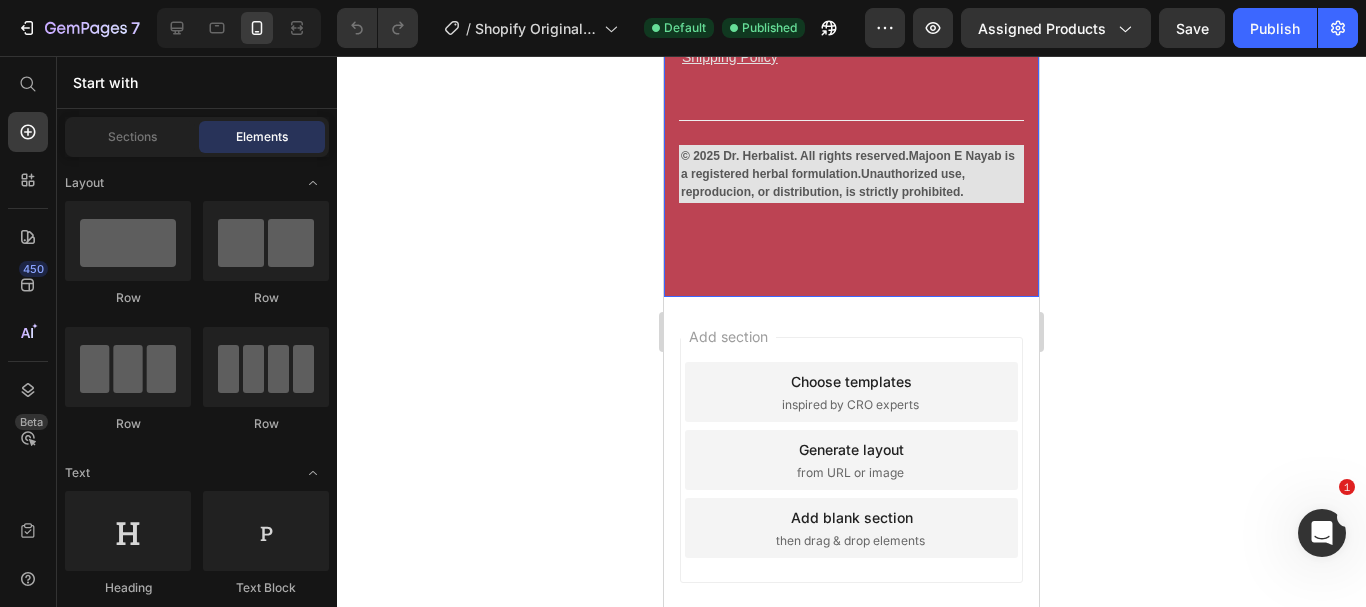 click on "Dr.Herbalist Heading Address: Text block Plot#62, batti chowk , Lahore road, Sheikhupura. 39350 Text block Row Phone: Text block 0333-0279995 0333-5400525 0331-4925250 Text block Row Email: Text block info@drherbalistofficial.com Text block Row Company Heading About Us Text block PCSIR Certified Text block Shipping  & Return Text block FAQs Text block Shipping Policy Text block Privacy Policy Text block Row Row
Dr.Herbalist Address: Text block Plot#62, batti chowk , Lahore road, Sheikhupura. 39350 Text block Row Phone: Text block 0333-0279995 0333-5400525 0331-4925250 Text block Row Email: Text block info@drherbalistofficial.com Text block Row
Company About Dr.Herbalist Text block PCSIR Certified Text block Shipping  & Return Text block FAQs Text block Privacy Policy Text block Shipping Policy Text block Accordion                Title Line Row Text block Row" at bounding box center [851, -120] 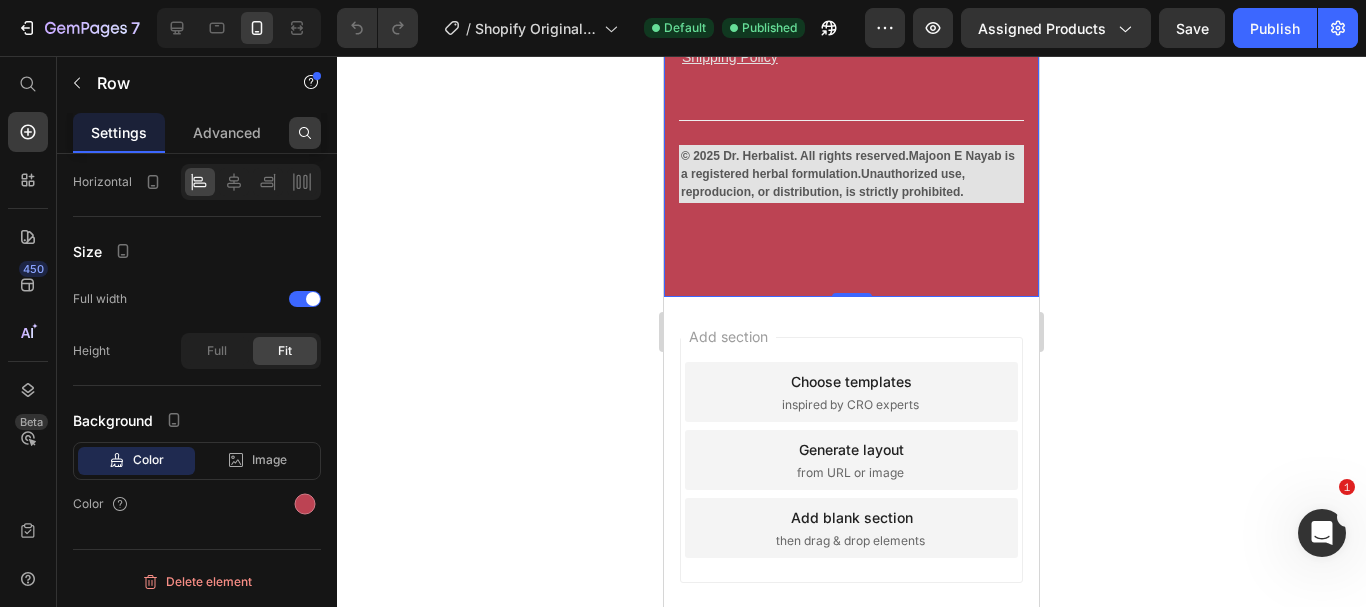 scroll, scrollTop: 0, scrollLeft: 0, axis: both 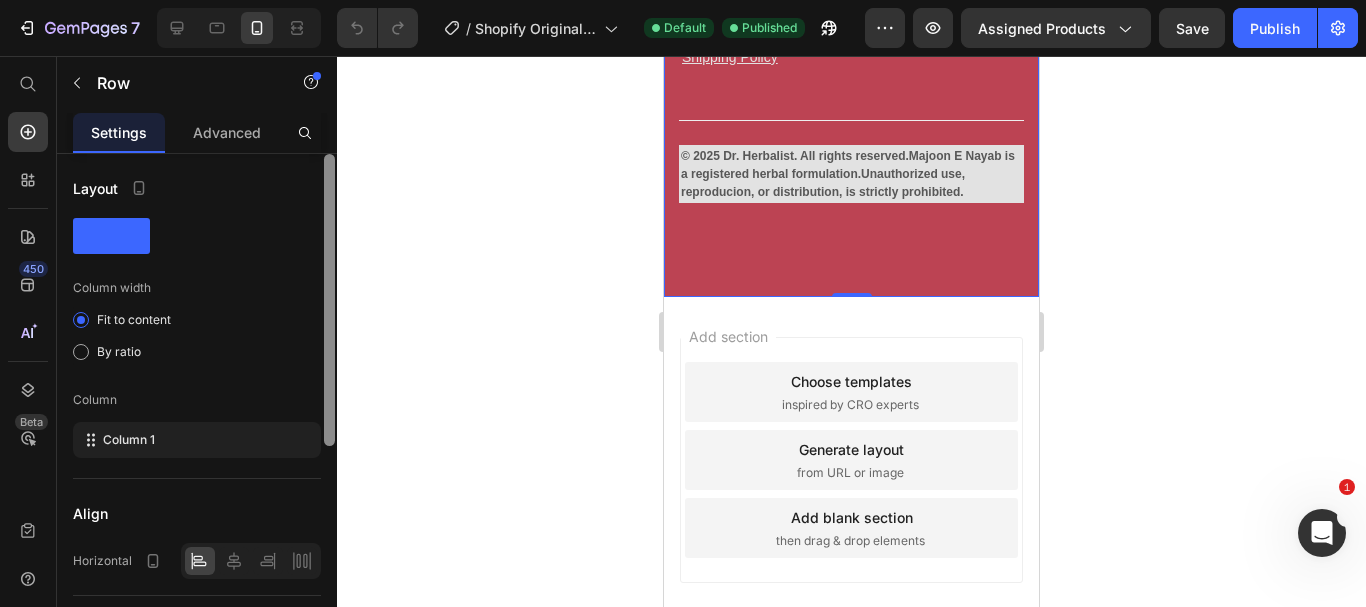 drag, startPoint x: 331, startPoint y: 294, endPoint x: 334, endPoint y: -11, distance: 305.01474 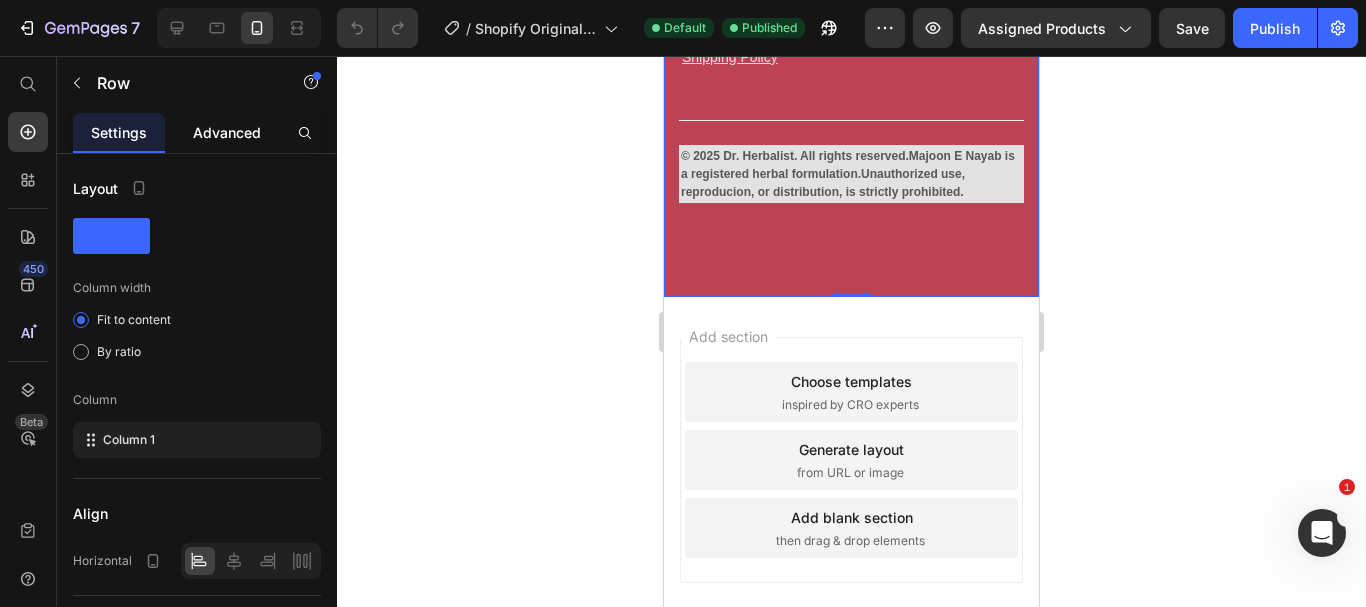 click on "Advanced" at bounding box center (227, 132) 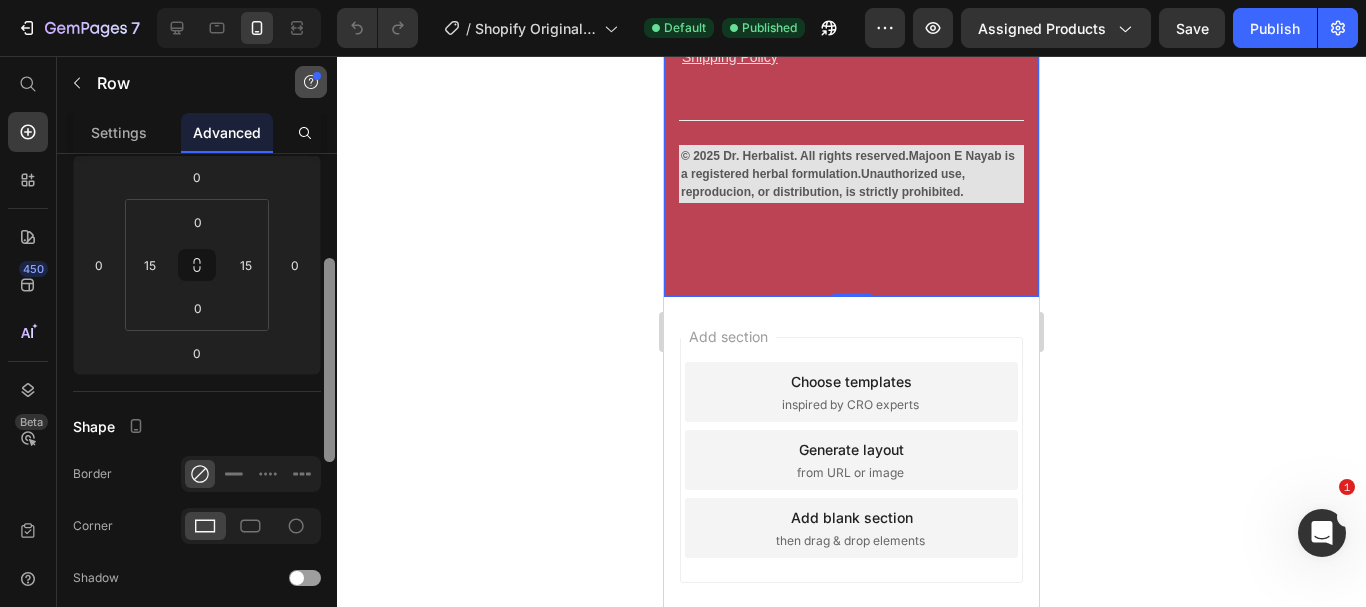 scroll, scrollTop: 0, scrollLeft: 0, axis: both 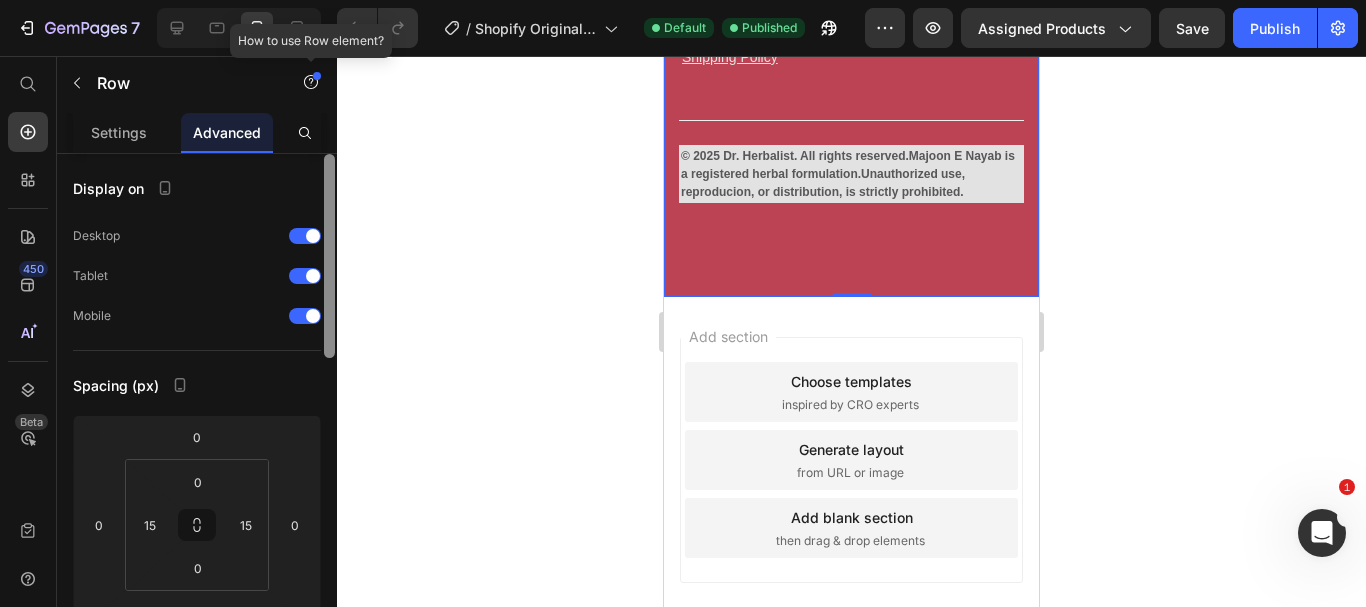 drag, startPoint x: 327, startPoint y: 234, endPoint x: 316, endPoint y: 7, distance: 227.26636 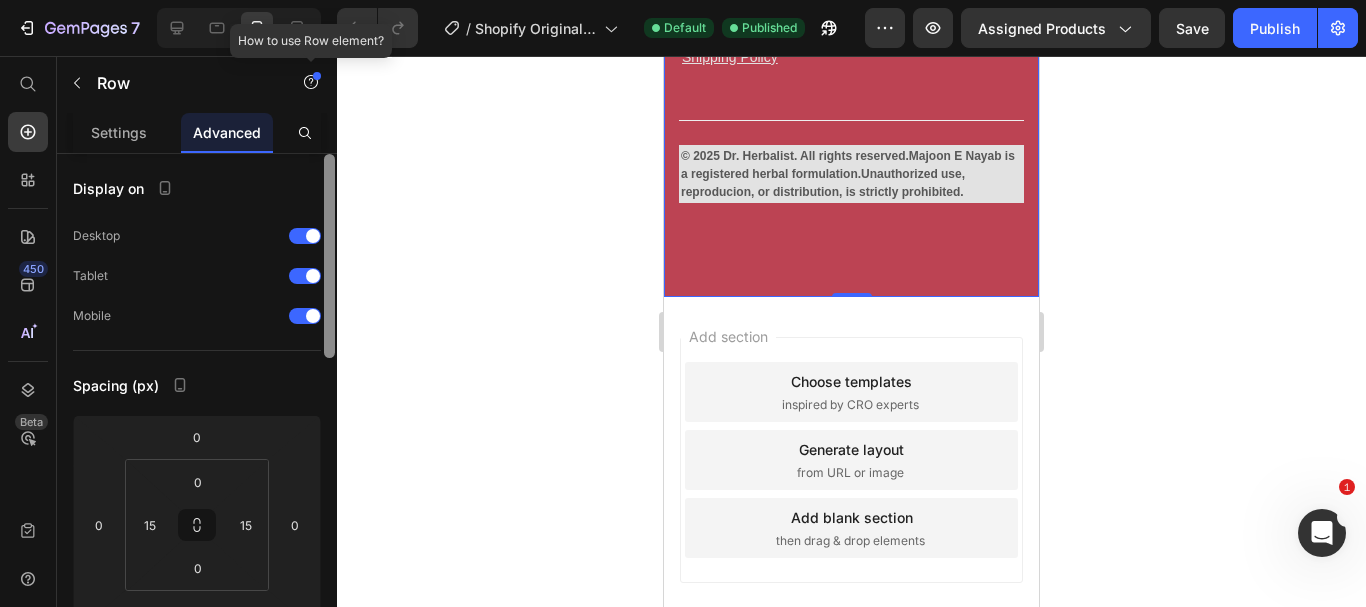 click on "7   /  Shopify Original Product Template Default Published Preview Assigned Products  Save   Publish  450 Beta Start with Sections Elements Hero Section Product Detail Brands Trusted Badges Guarantee Product Breakdown How to use Testimonials Compare Bundle FAQs Social Proof Brand Story Product List Collection Blog List Contact Sticky Add to Cart Custom Footer Browse Library 450 Layout
Row
Row
Row
Row Text
Heading
Text Block Button
Button
Button
Sticky Back to top Media
Image Image" 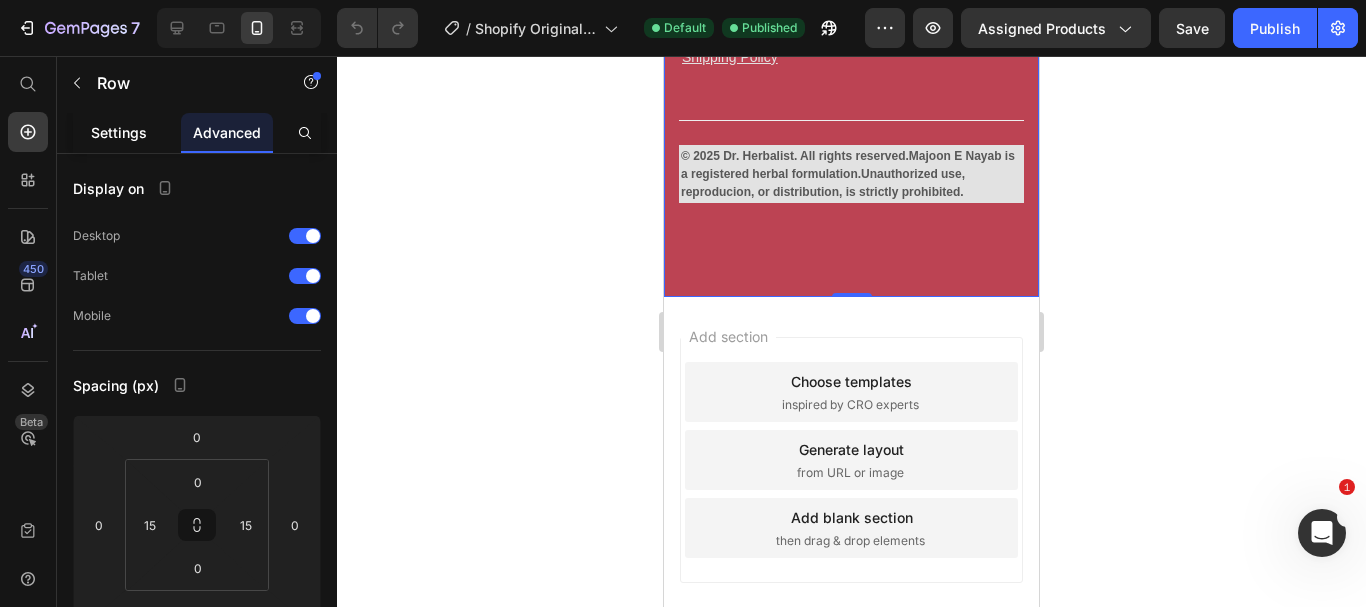 click on "Settings" at bounding box center [119, 132] 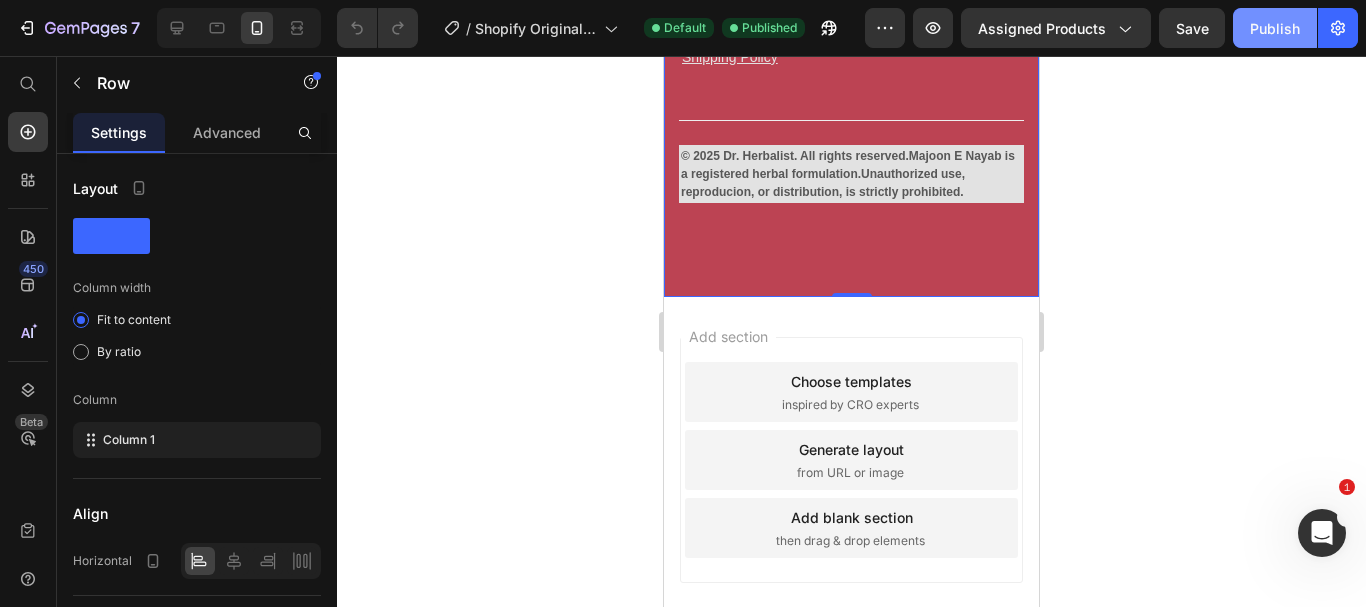 click on "Publish" at bounding box center [1275, 28] 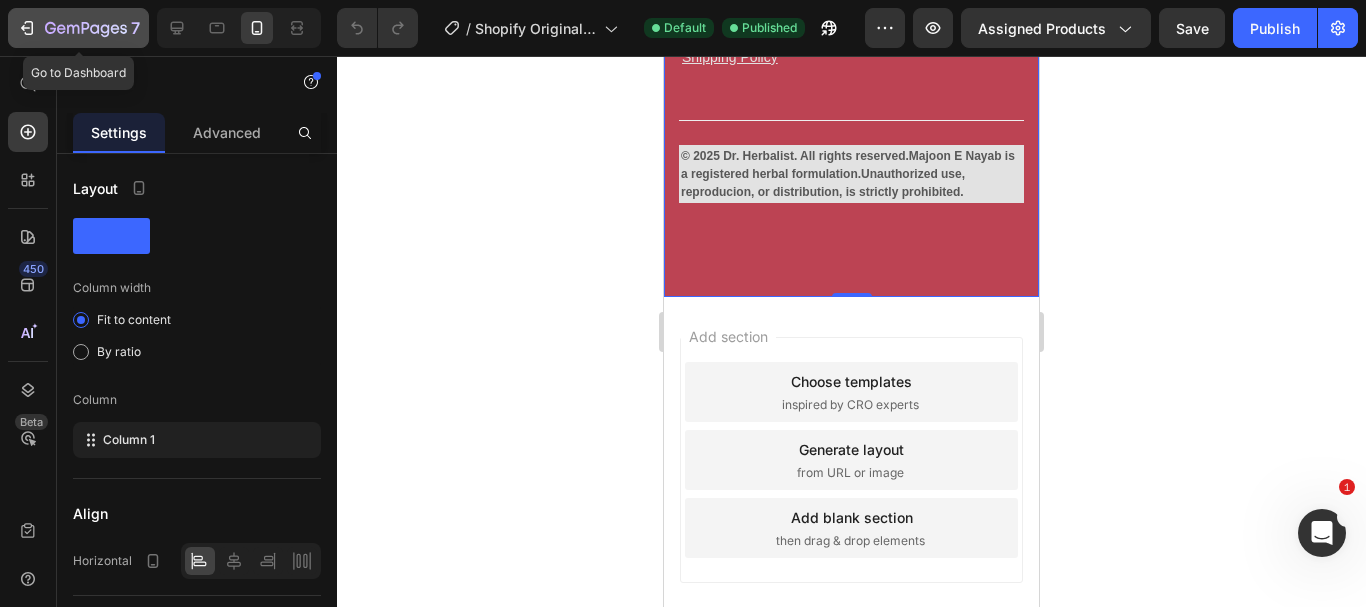 click 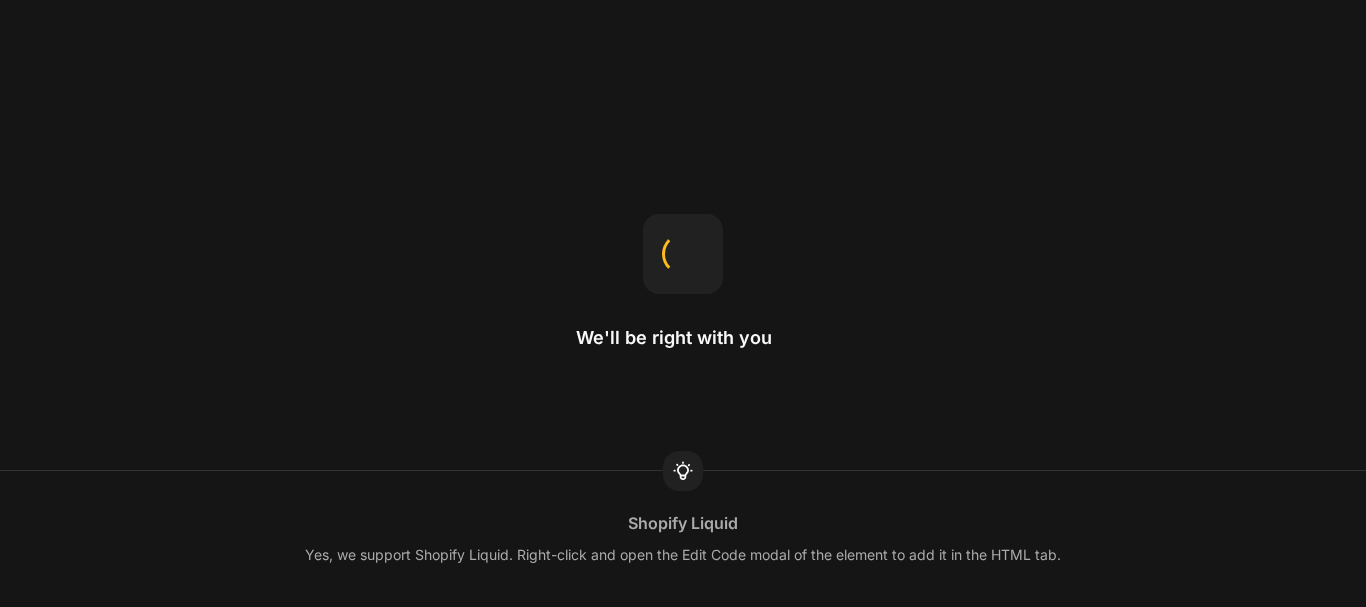 scroll, scrollTop: 0, scrollLeft: 0, axis: both 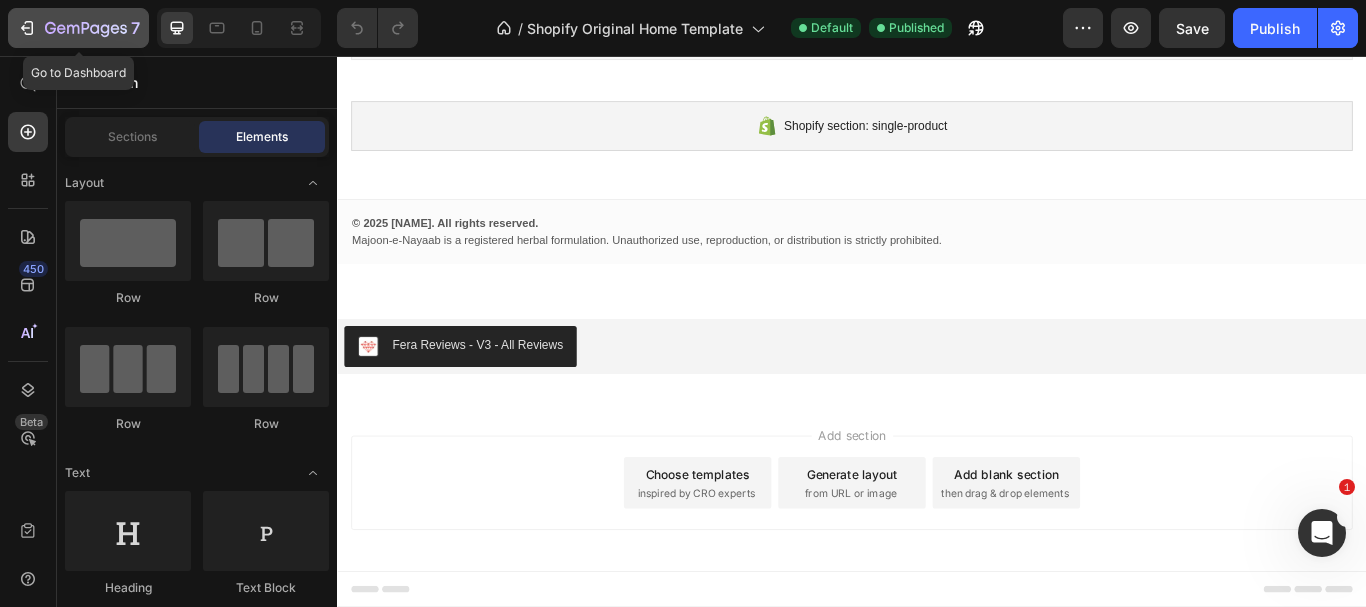 click 